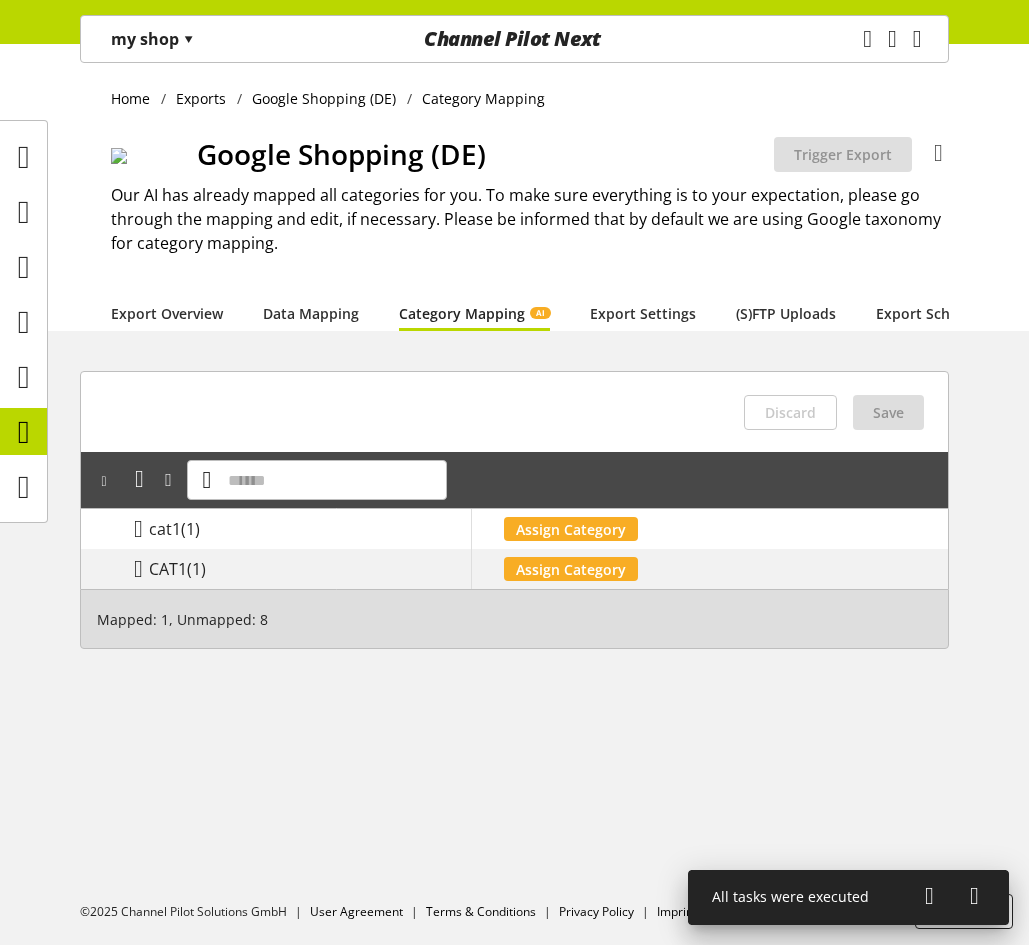 scroll, scrollTop: 0, scrollLeft: 0, axis: both 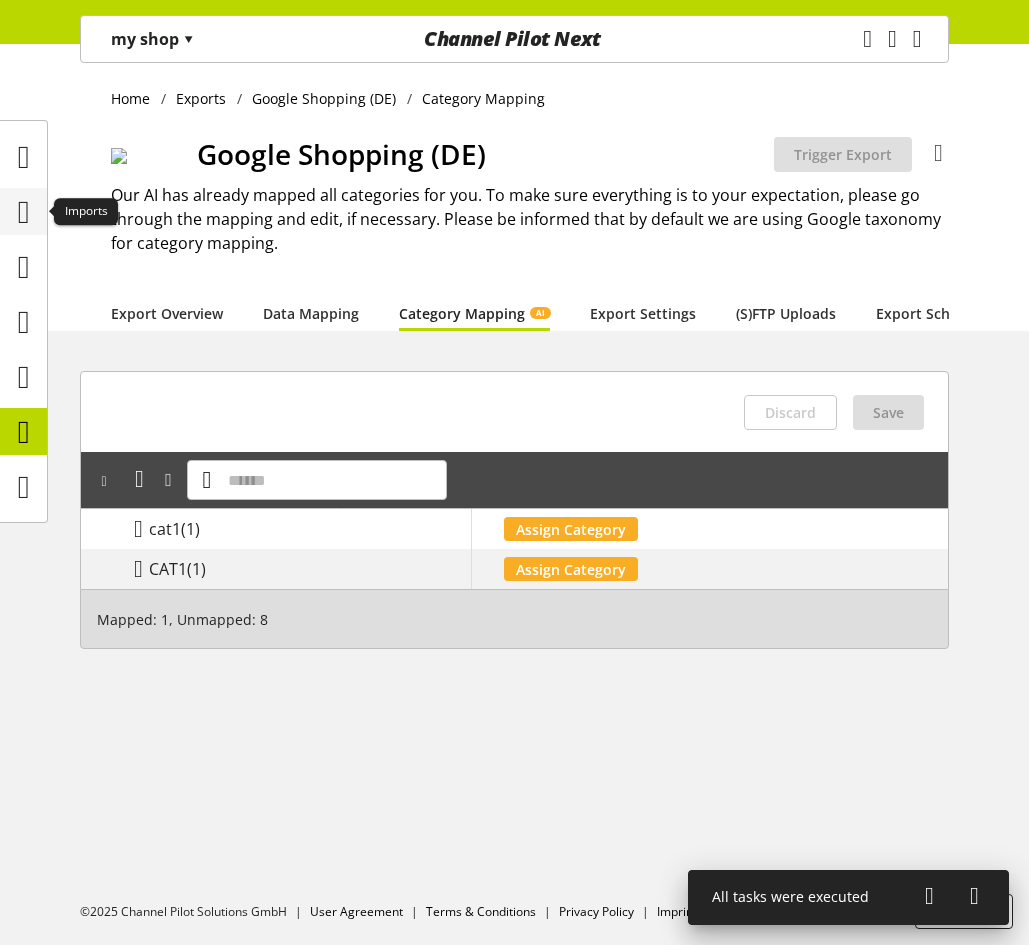 click at bounding box center [24, 212] 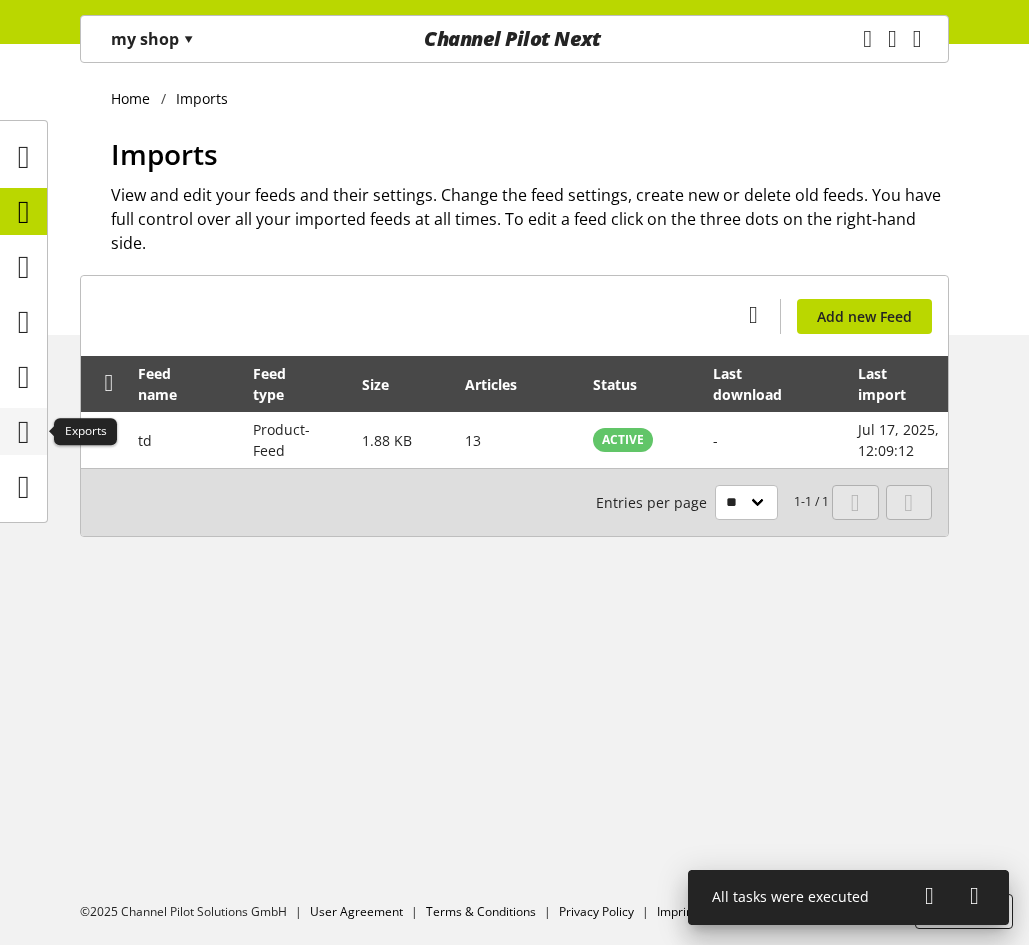 click at bounding box center (24, 432) 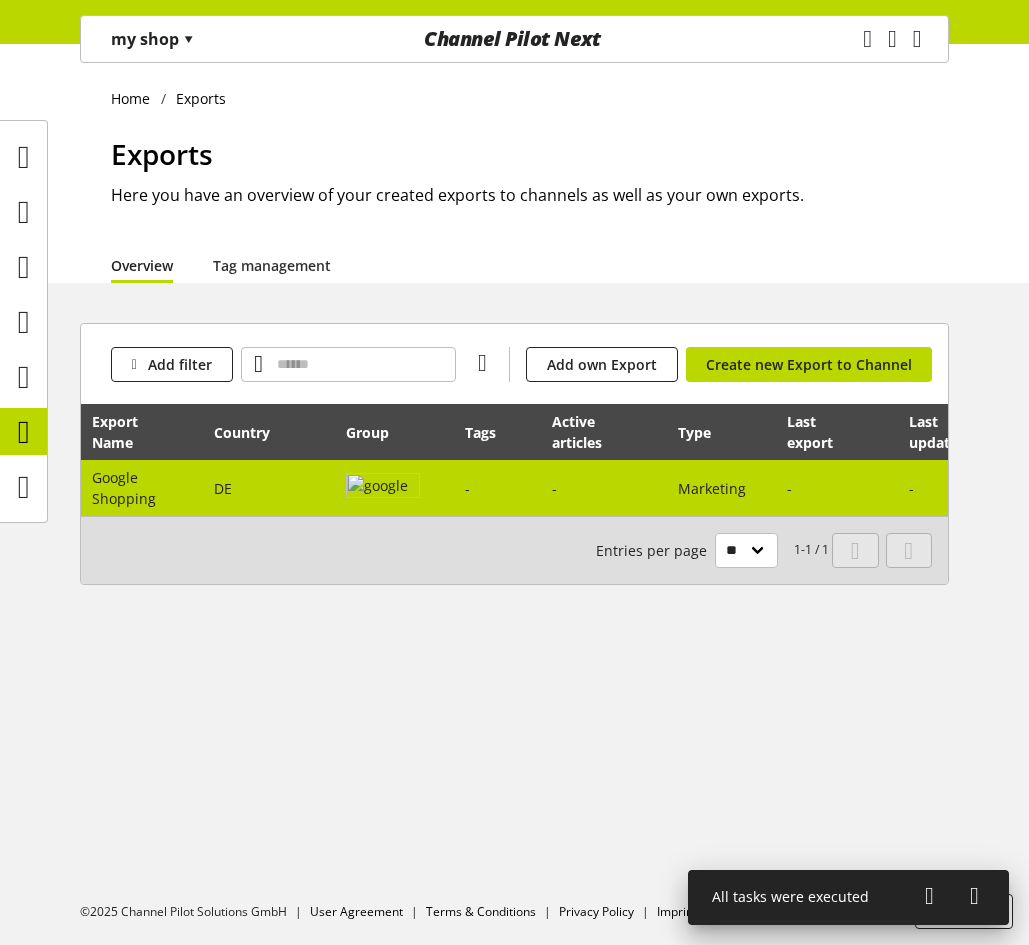 select on "********" 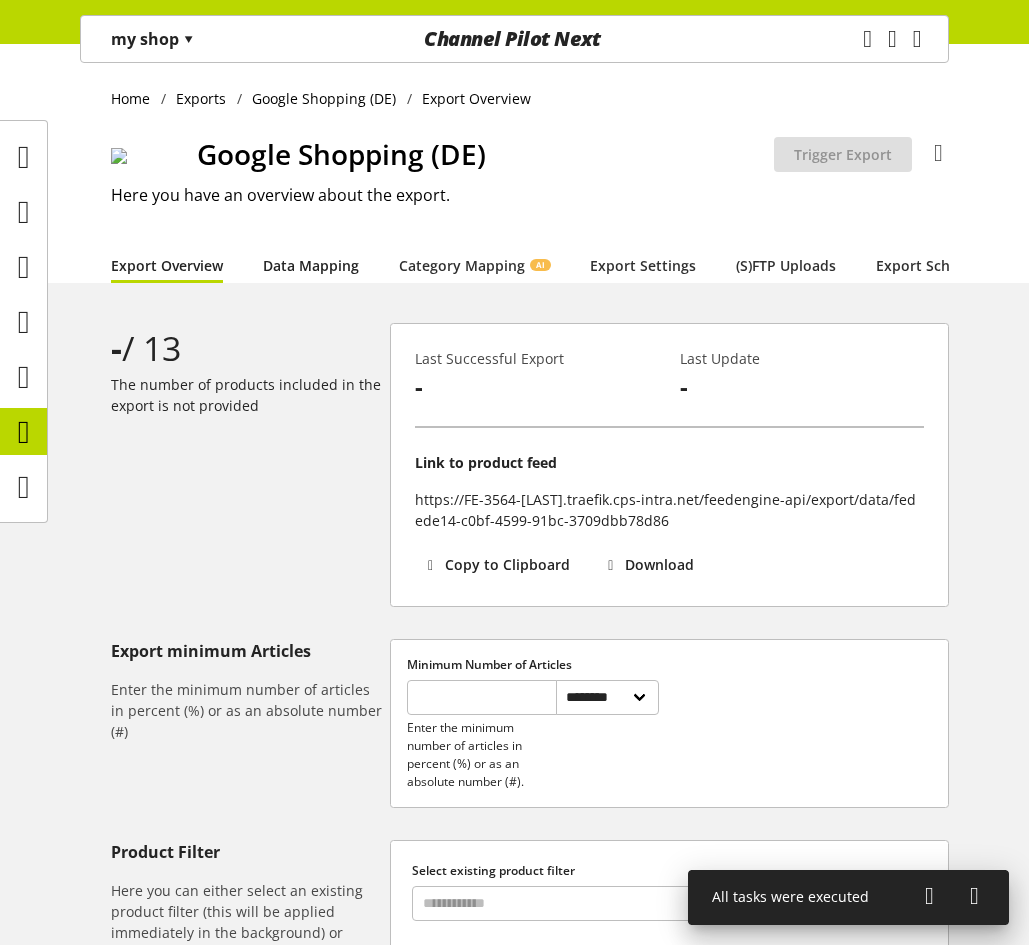 click on "Data Mapping" at bounding box center [311, 265] 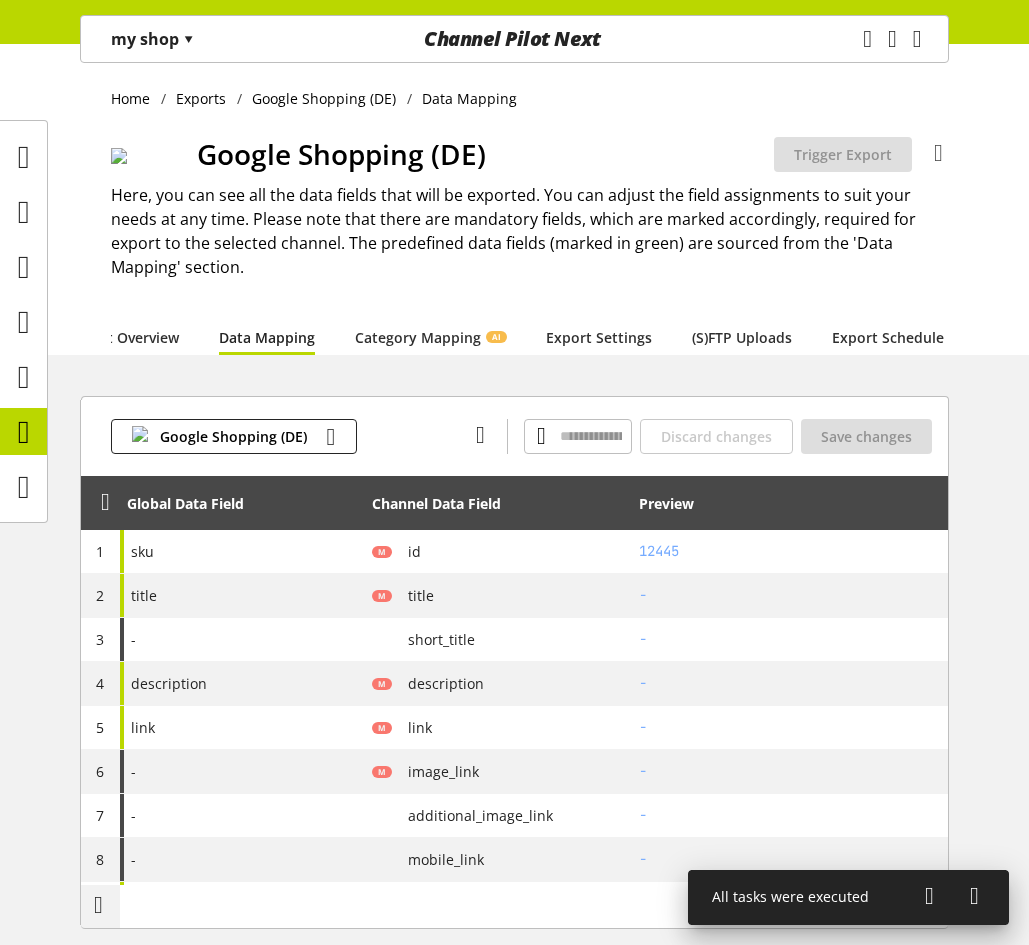scroll, scrollTop: 0, scrollLeft: 66, axis: horizontal 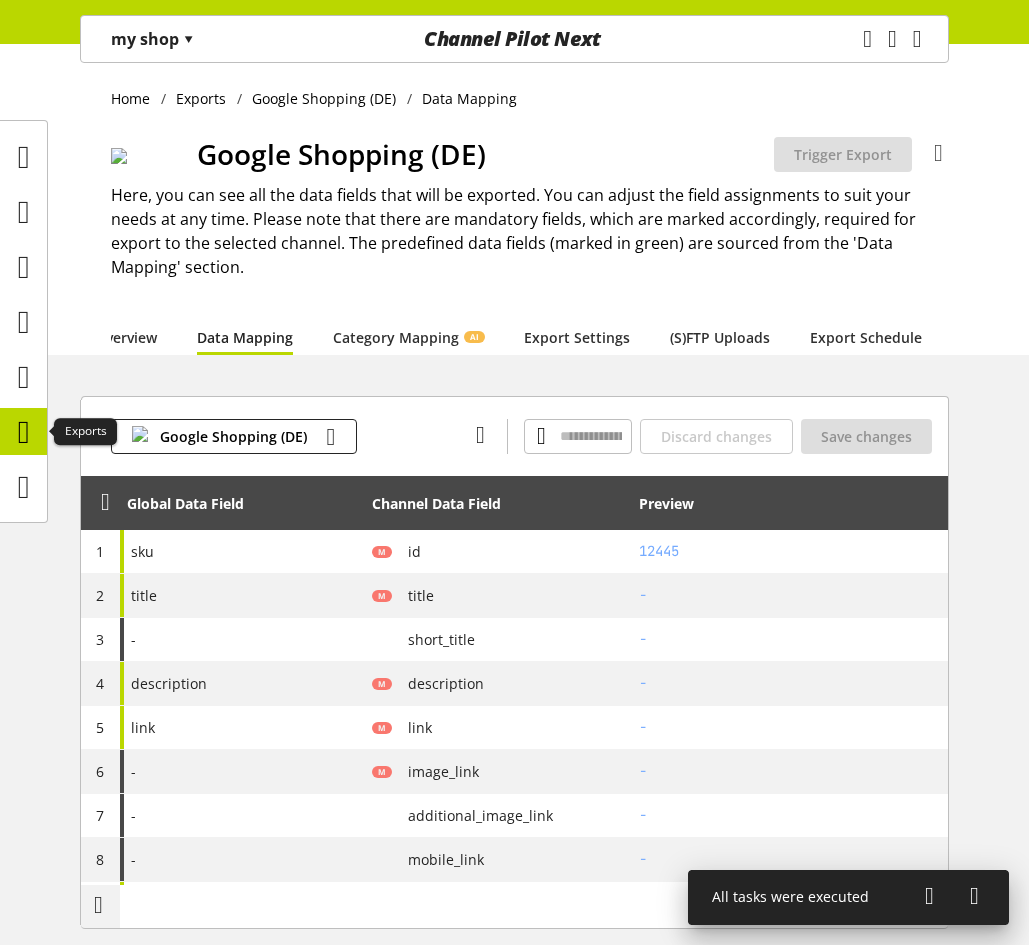 click at bounding box center (24, 432) 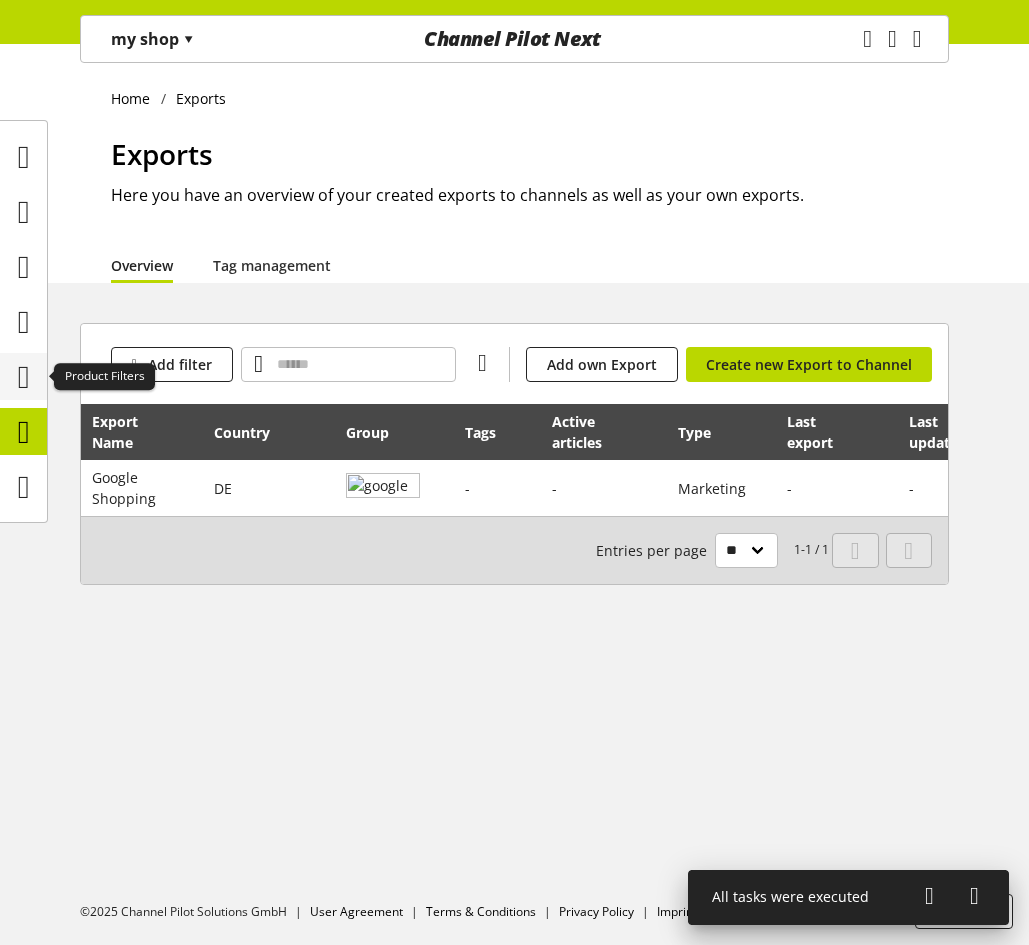 click at bounding box center [24, 377] 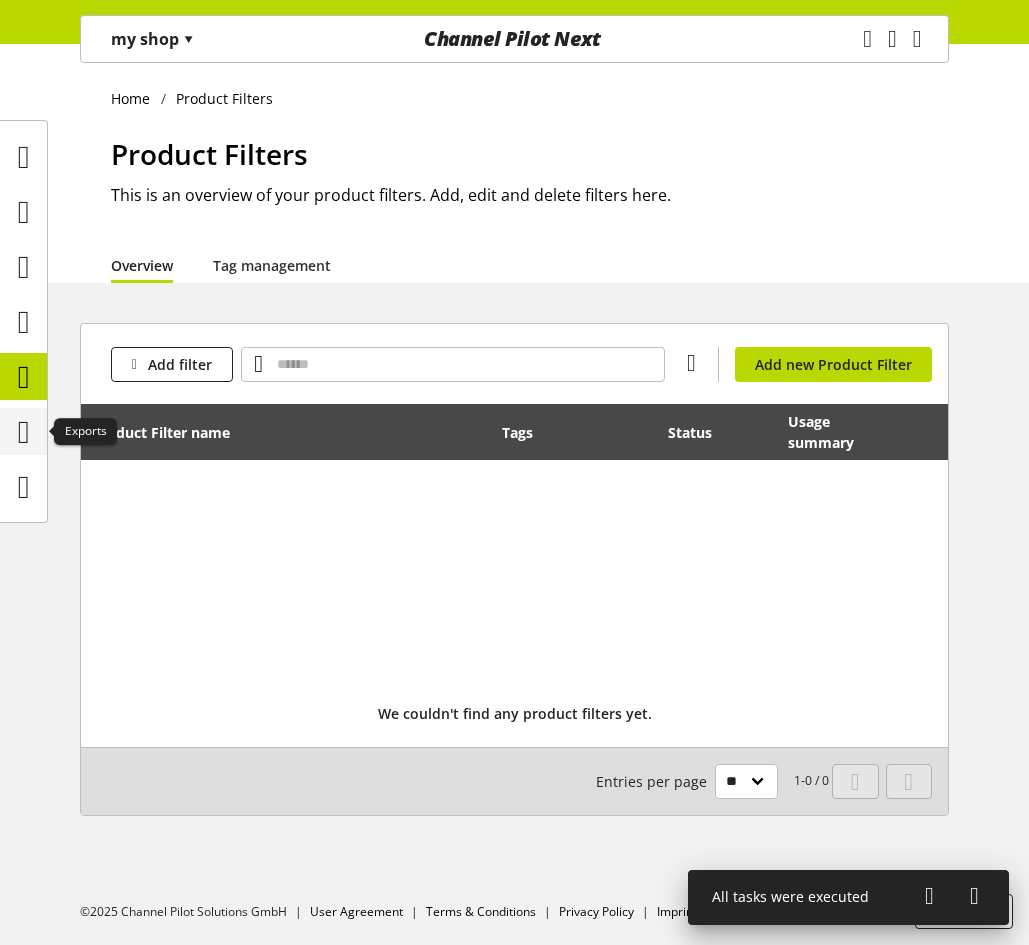 click at bounding box center (24, 432) 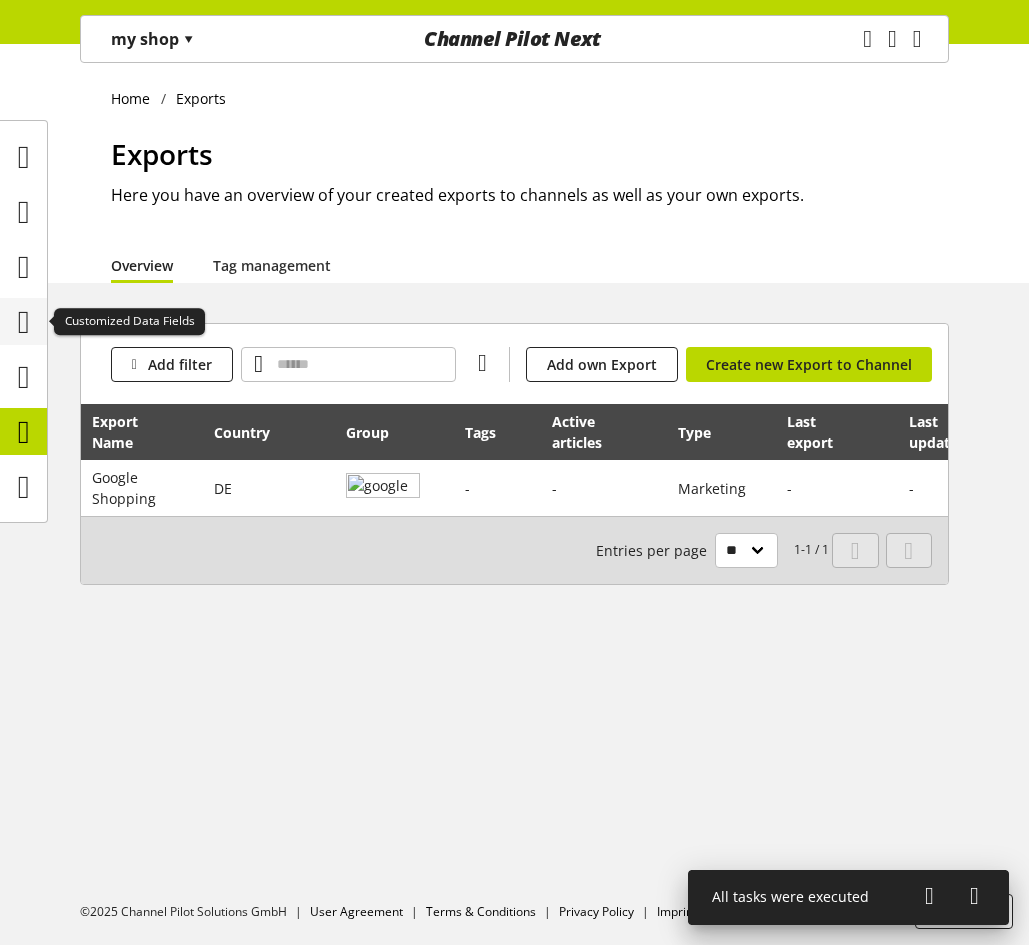 click at bounding box center (24, 322) 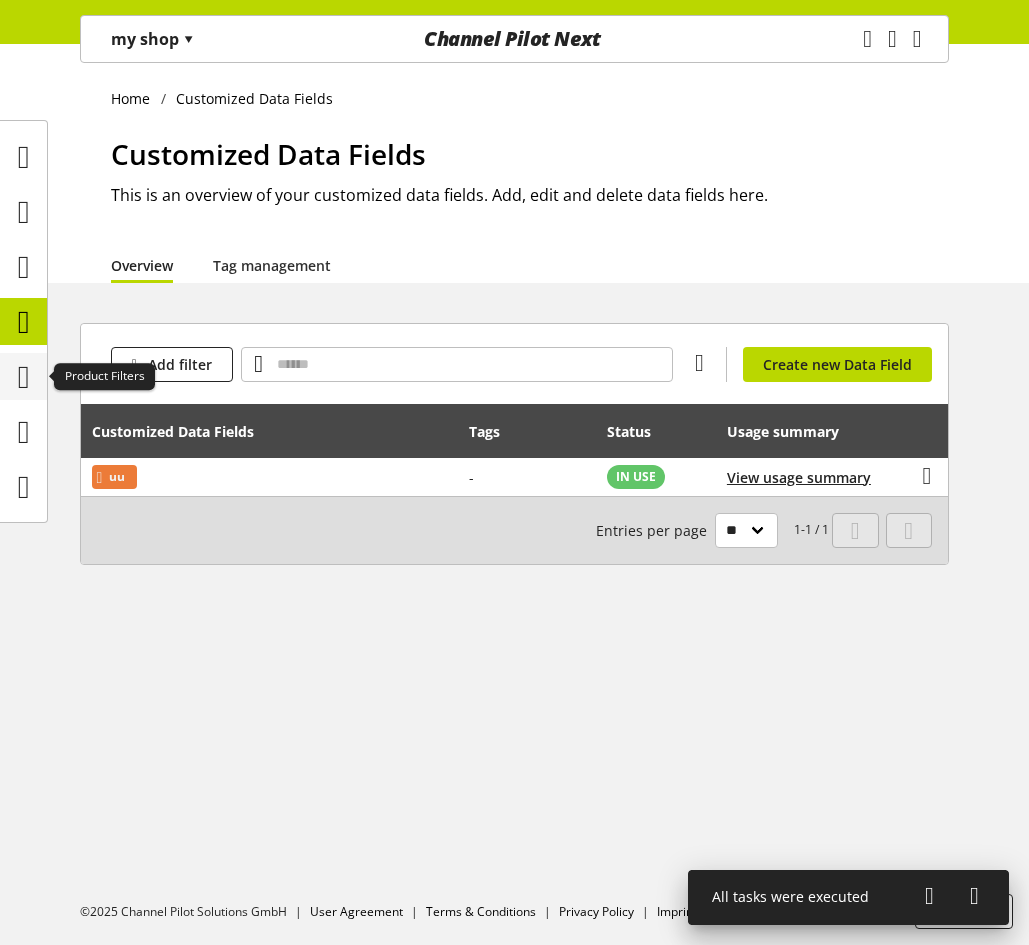 click at bounding box center [24, 377] 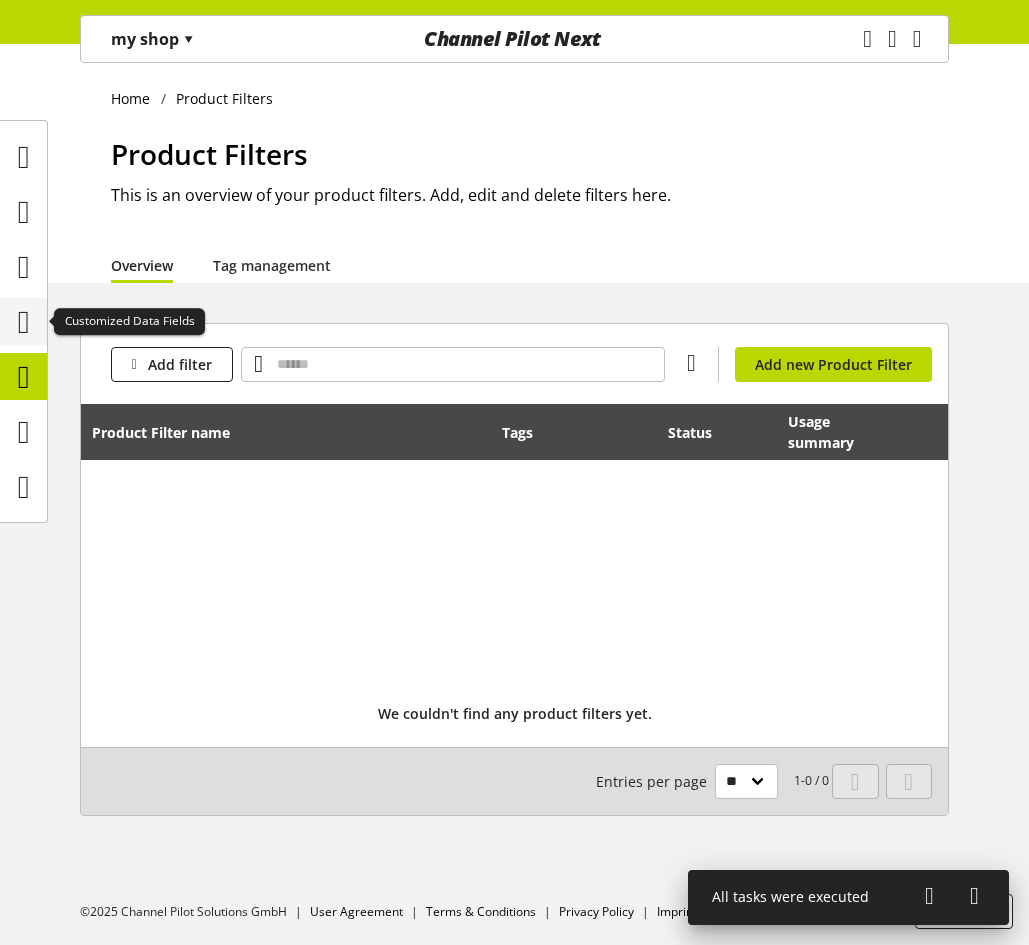 click at bounding box center [24, 322] 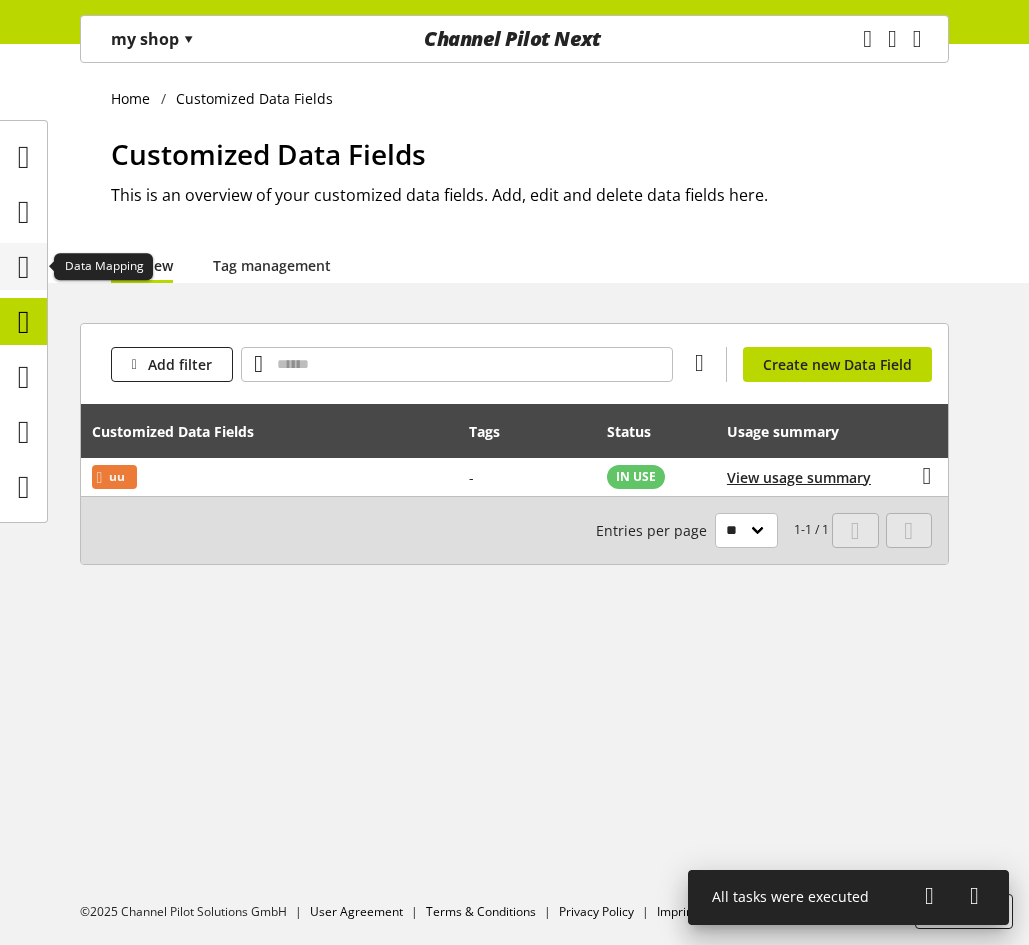 click at bounding box center [24, 267] 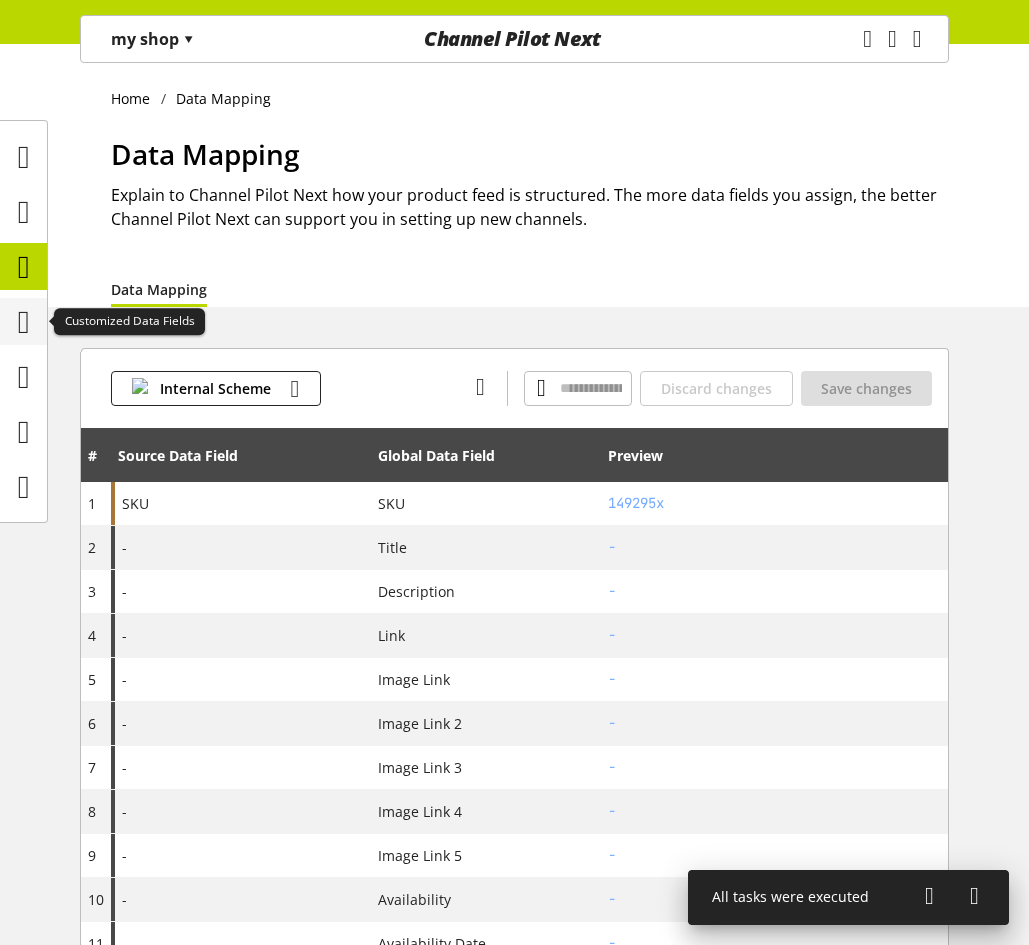 click at bounding box center (24, 322) 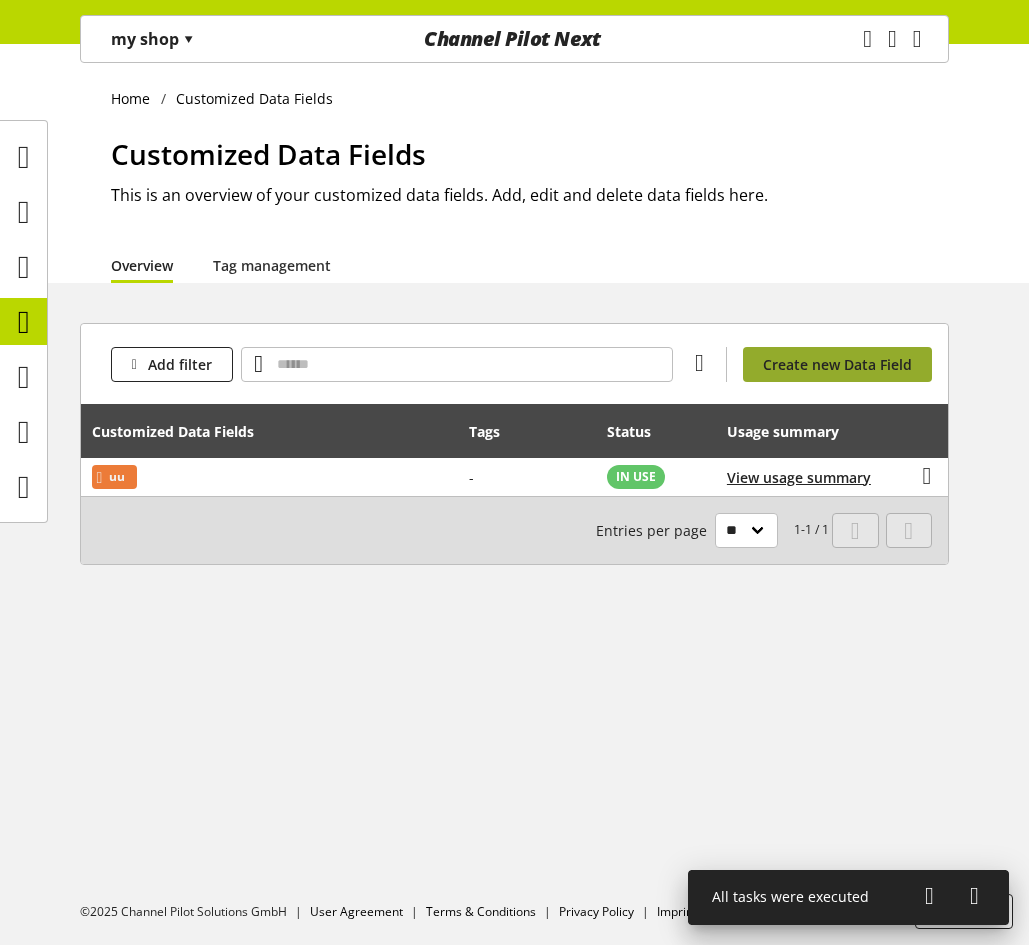 click on "Create new Data Field" at bounding box center [837, 364] 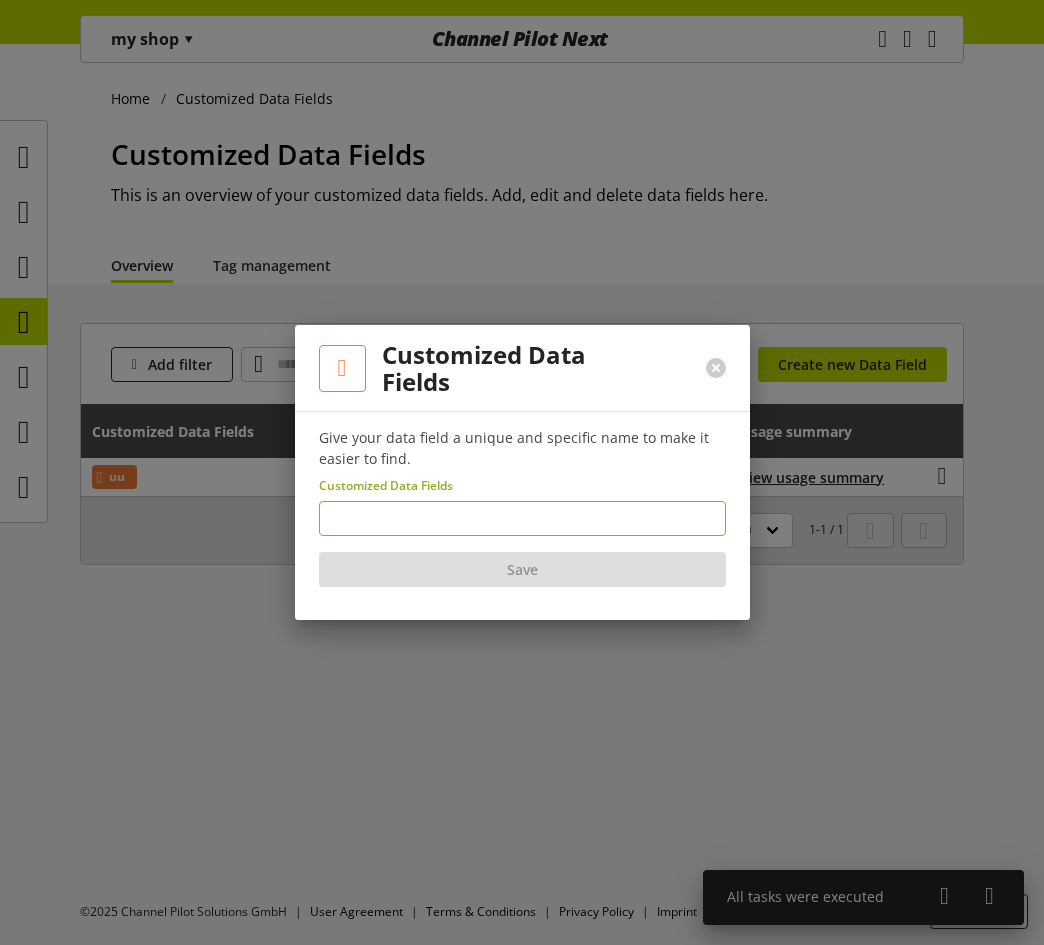 click at bounding box center [522, 518] 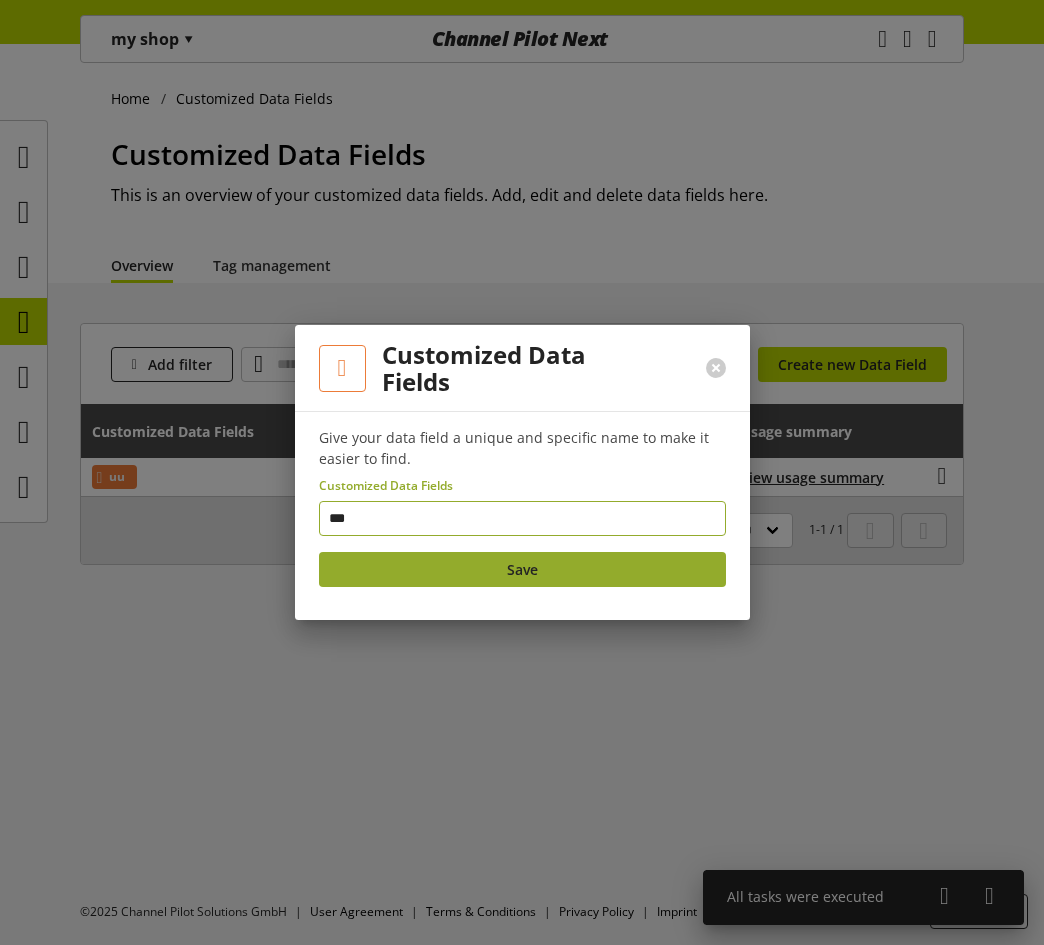 type on "***" 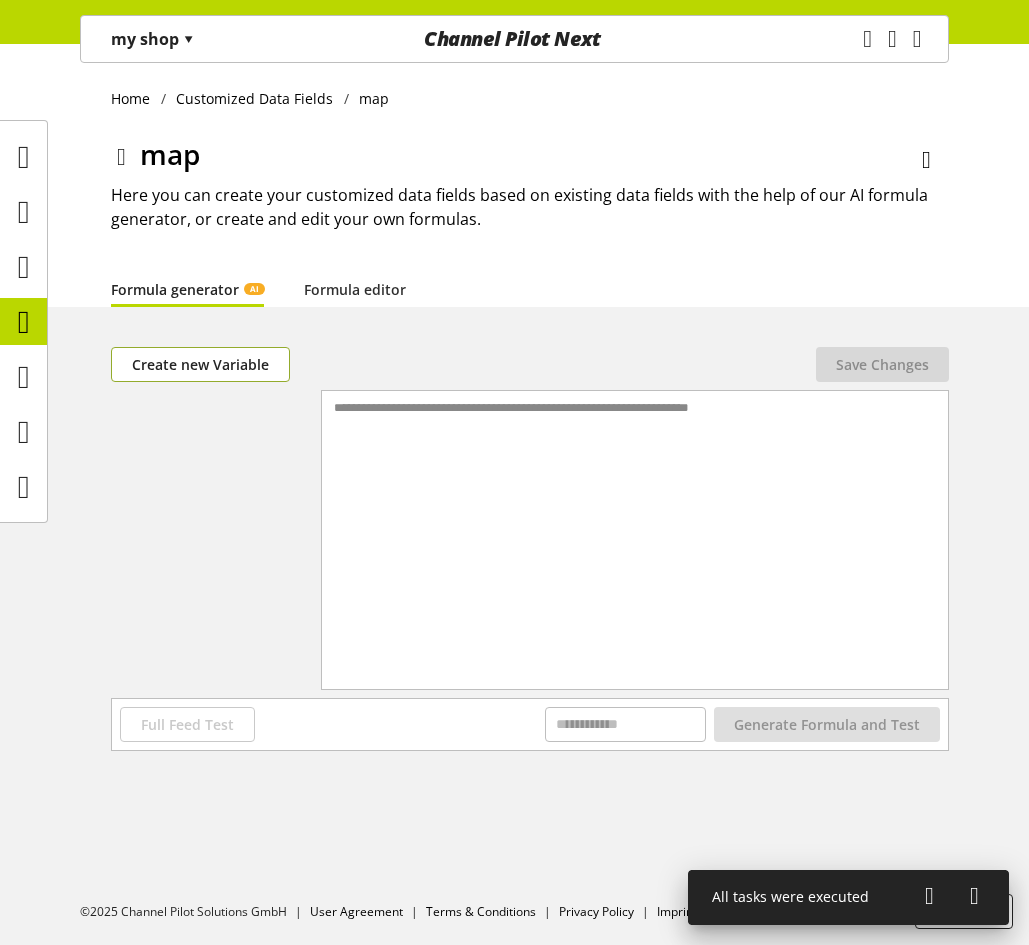 click on "Create new Variable" at bounding box center (200, 364) 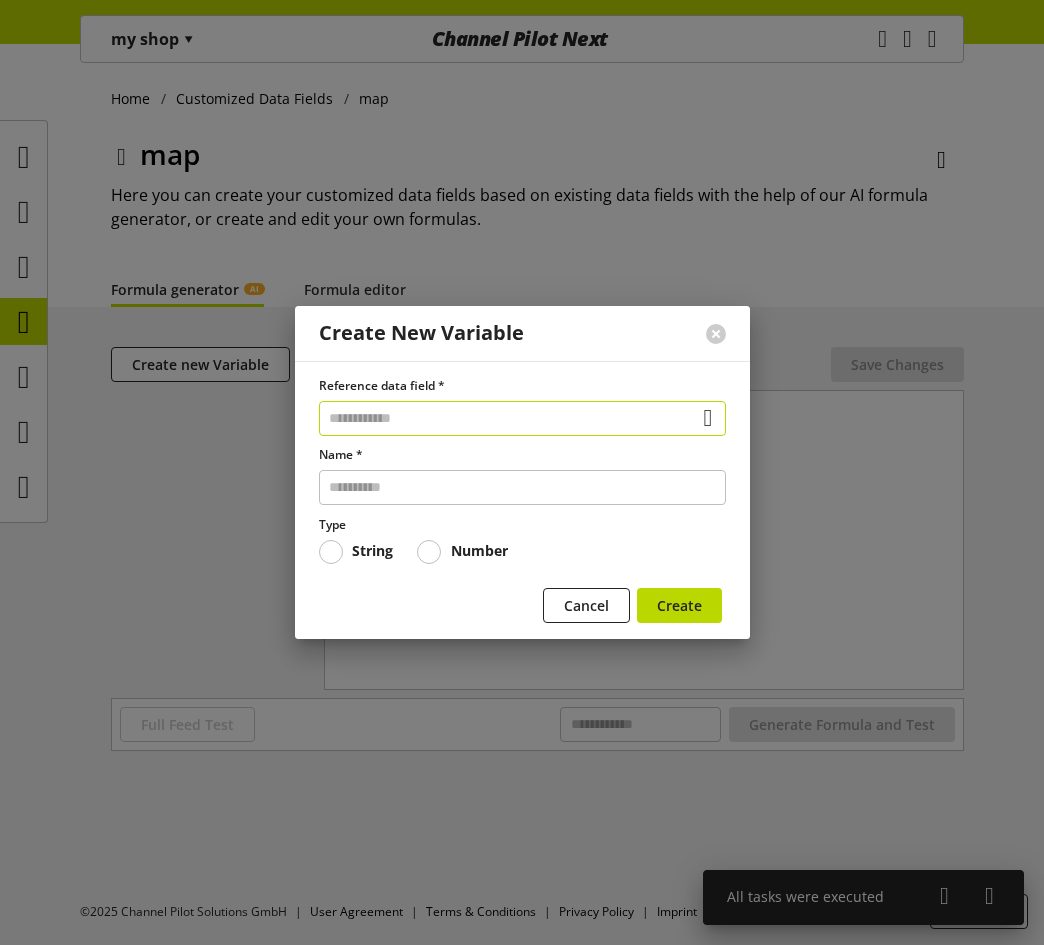 click at bounding box center [522, 418] 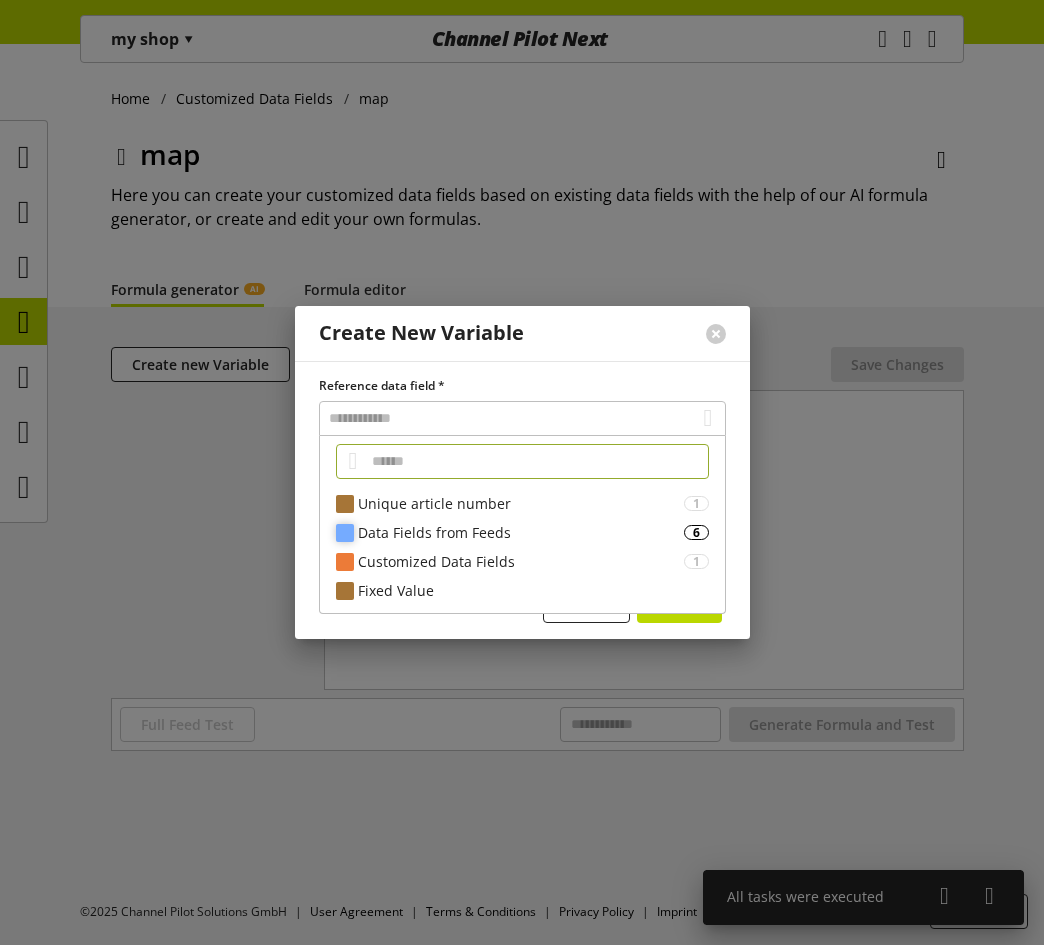 click on "Data Fields from Feeds" at bounding box center [521, 532] 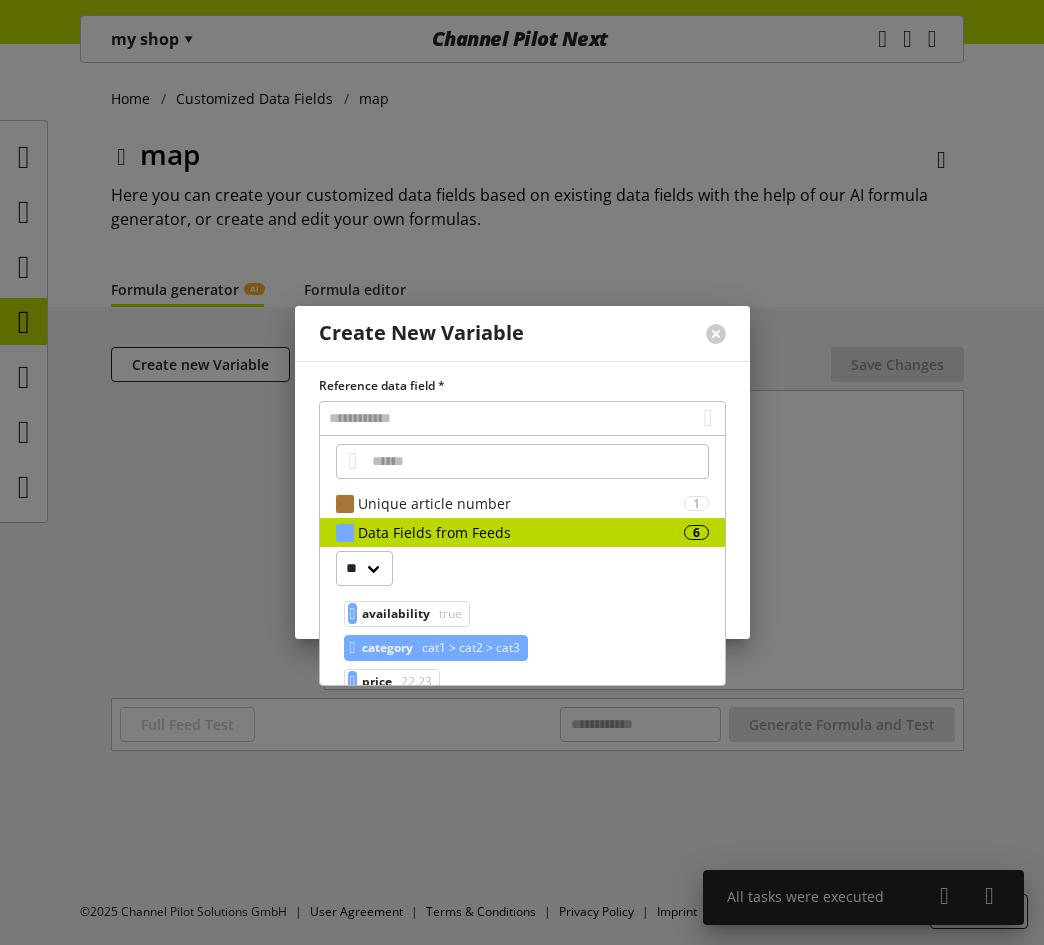 click on "cat1 > cat2 > cat3" at bounding box center (469, 648) 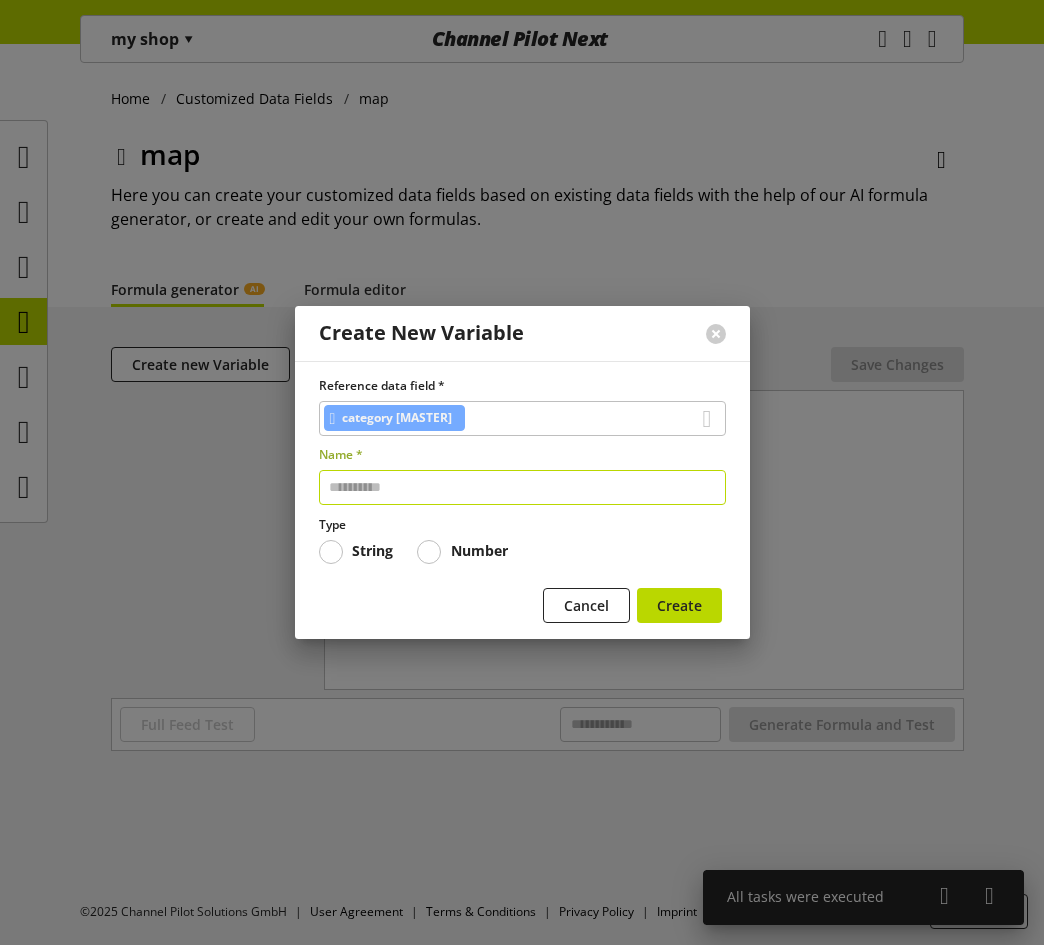 click at bounding box center (522, 487) 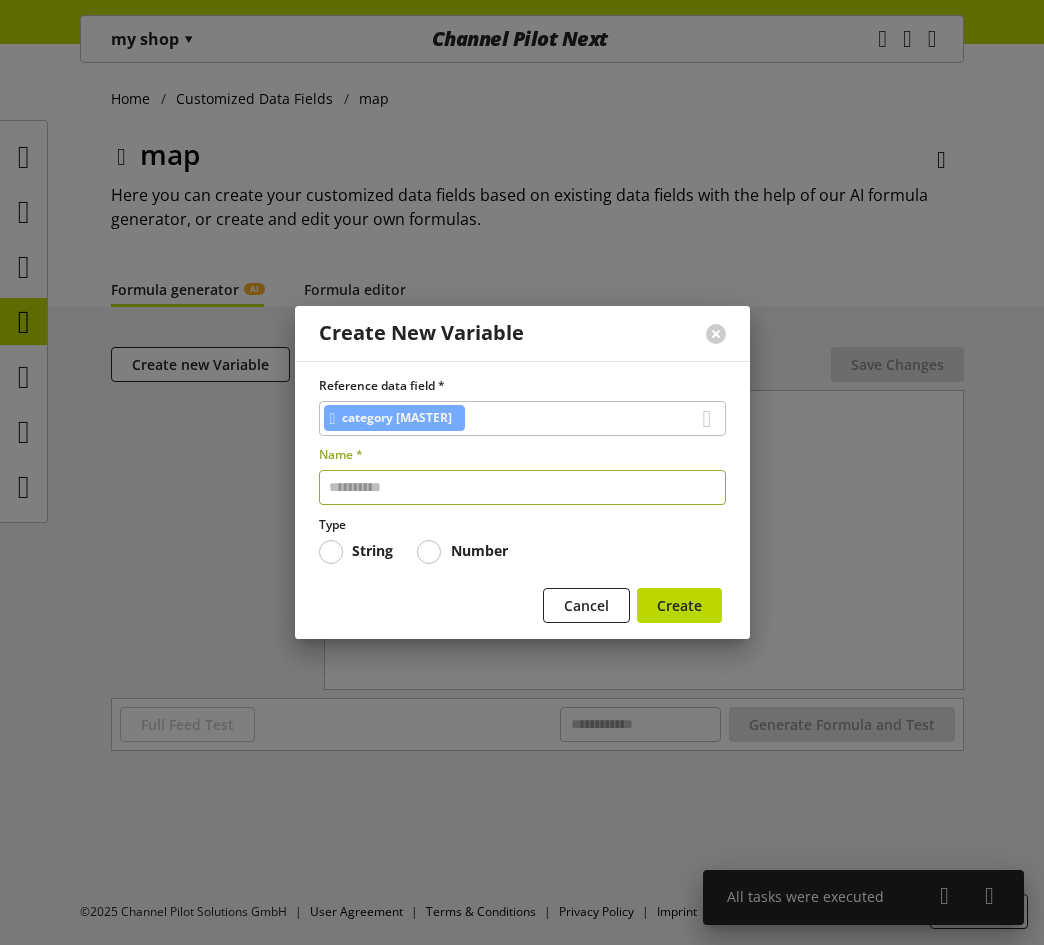 type on "*" 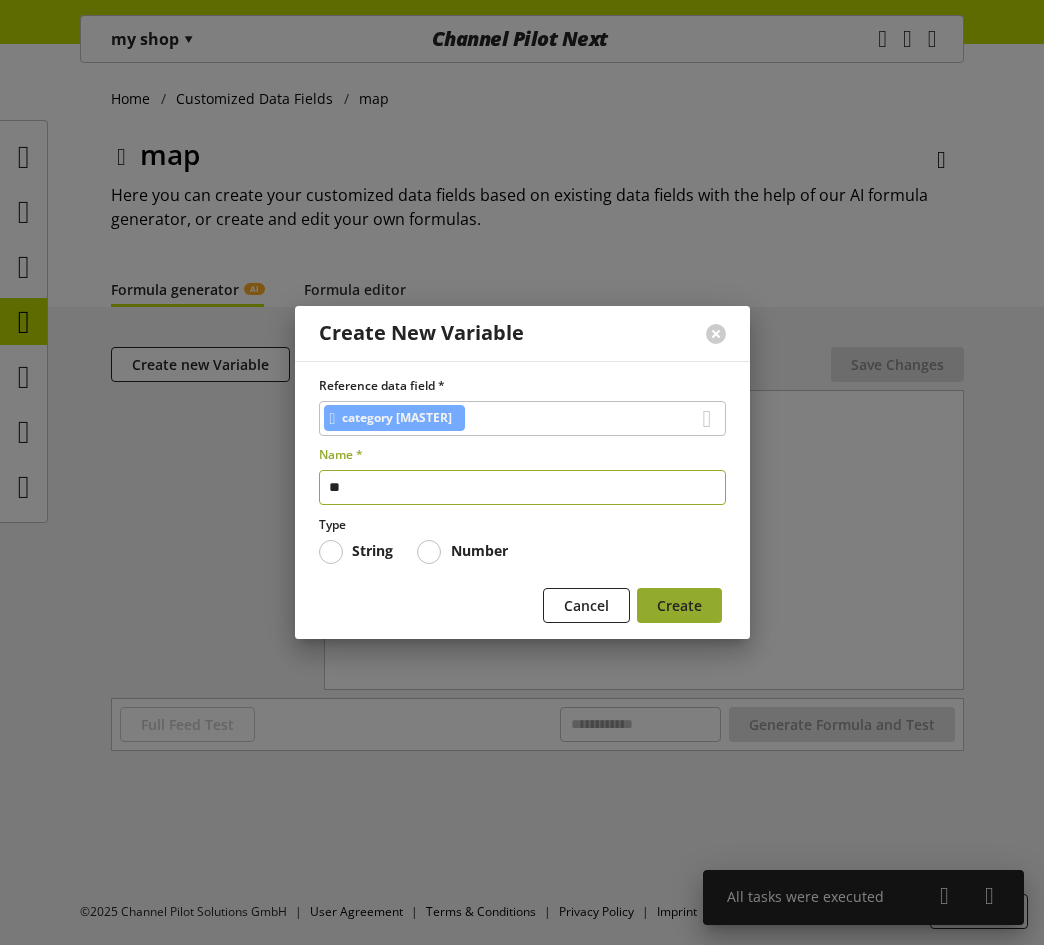 type on "**" 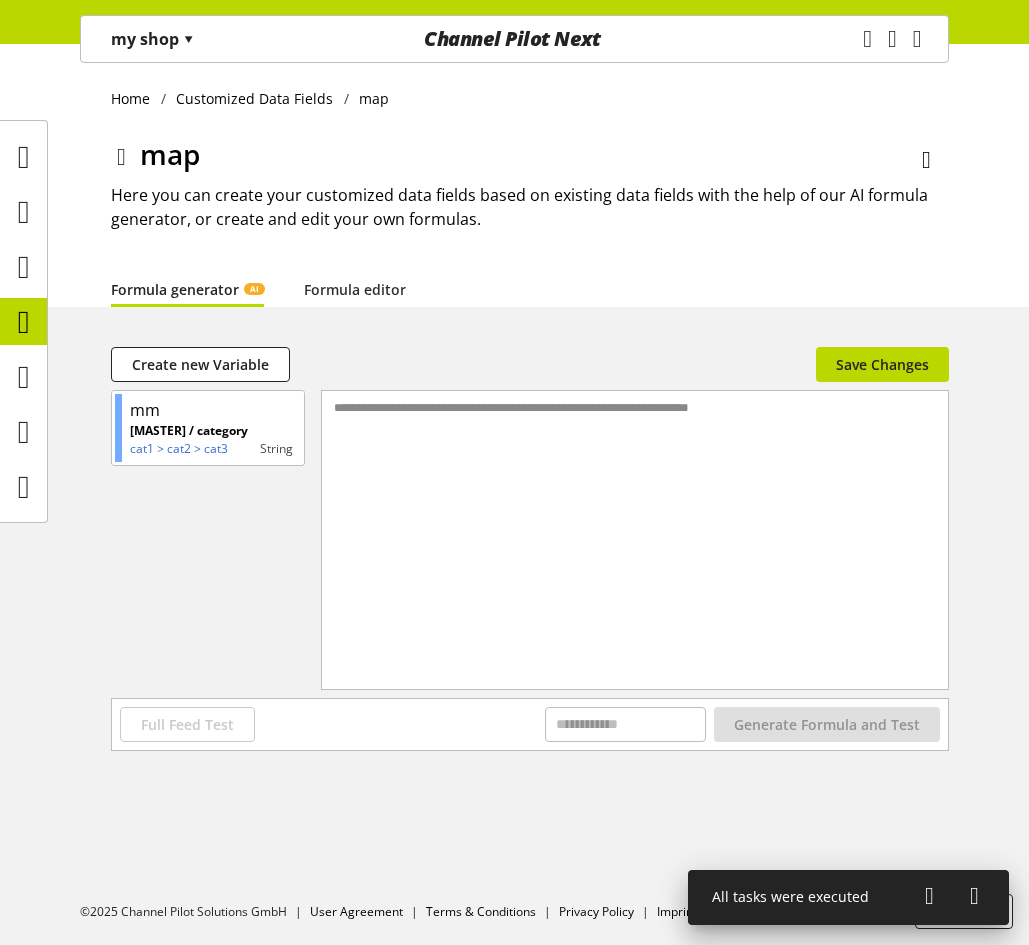 click on "**********" at bounding box center (635, 515) 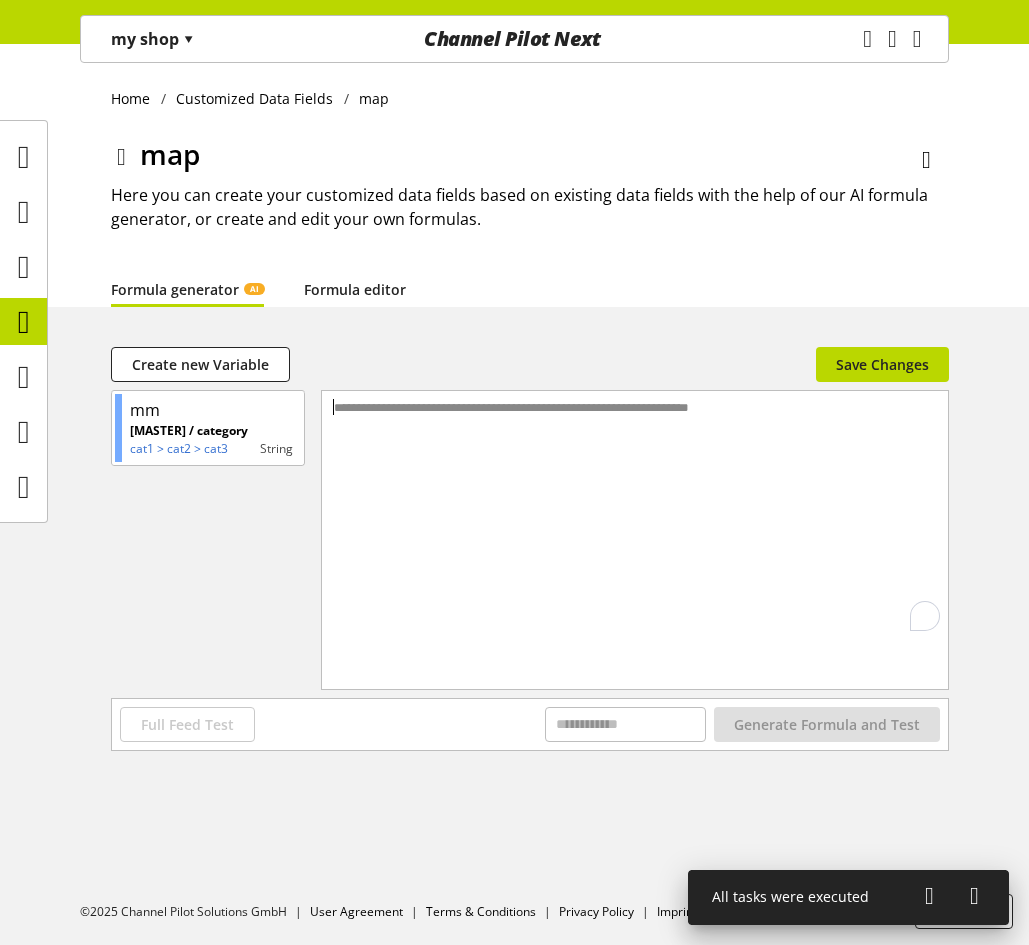 click on "Formula editor" at bounding box center [355, 289] 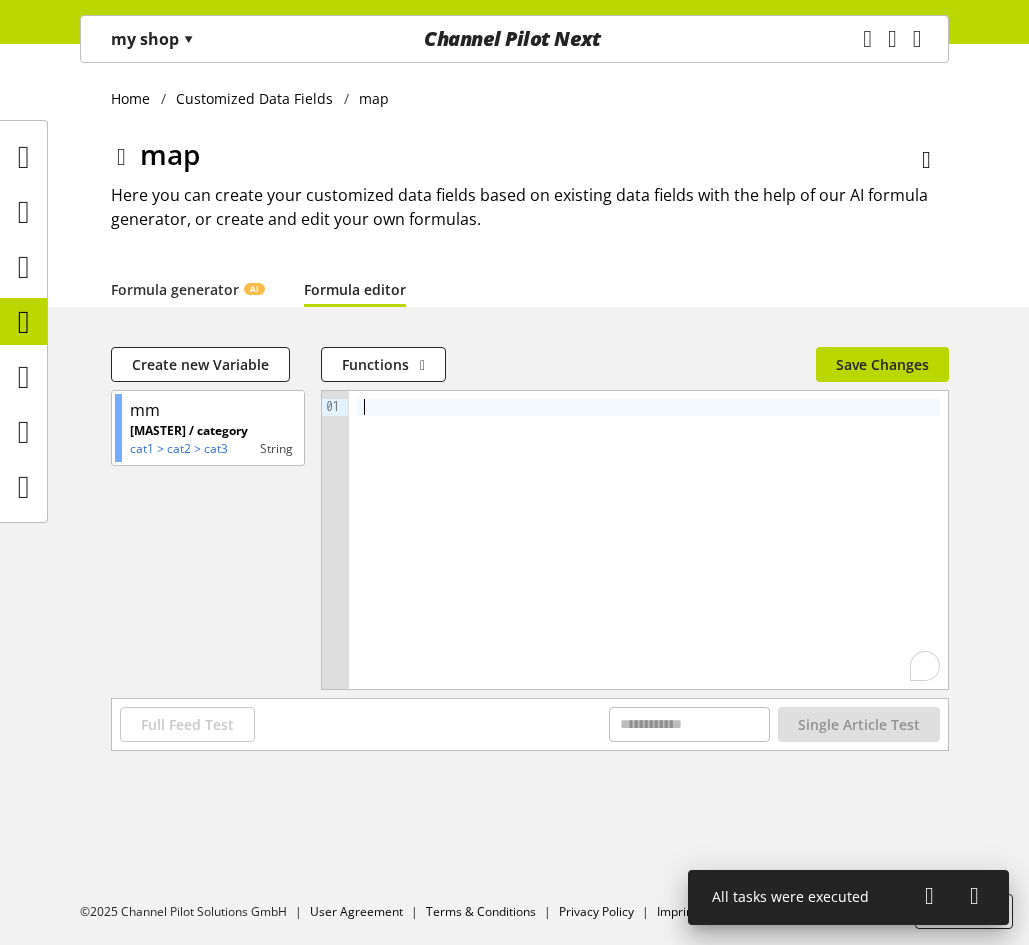 click at bounding box center (648, 540) 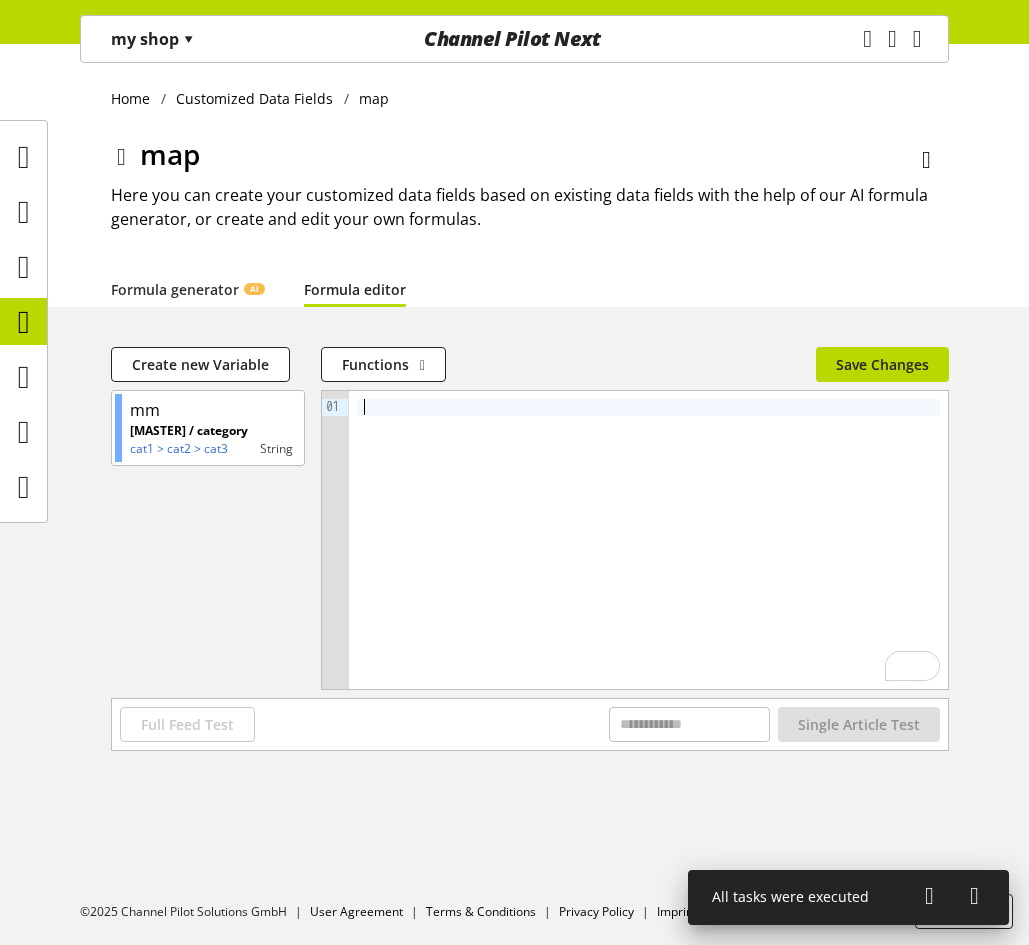 type 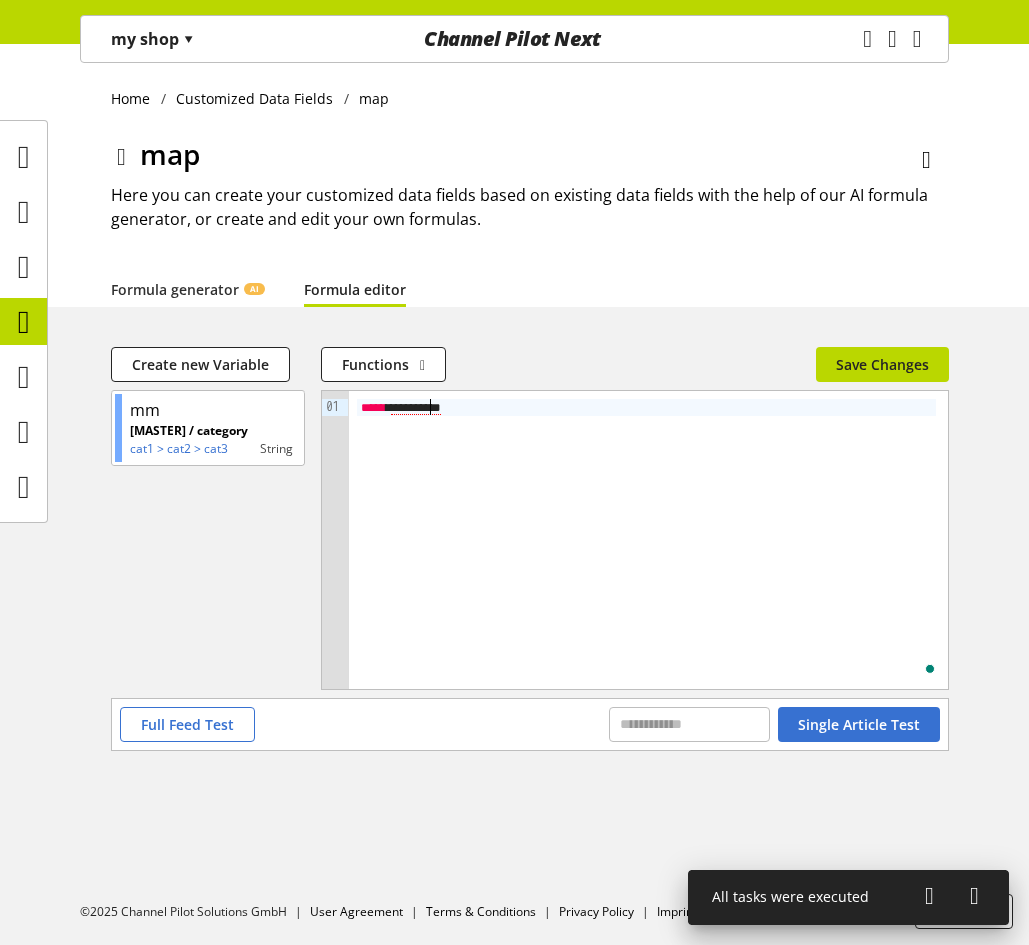 click on "*********" at bounding box center (416, 408) 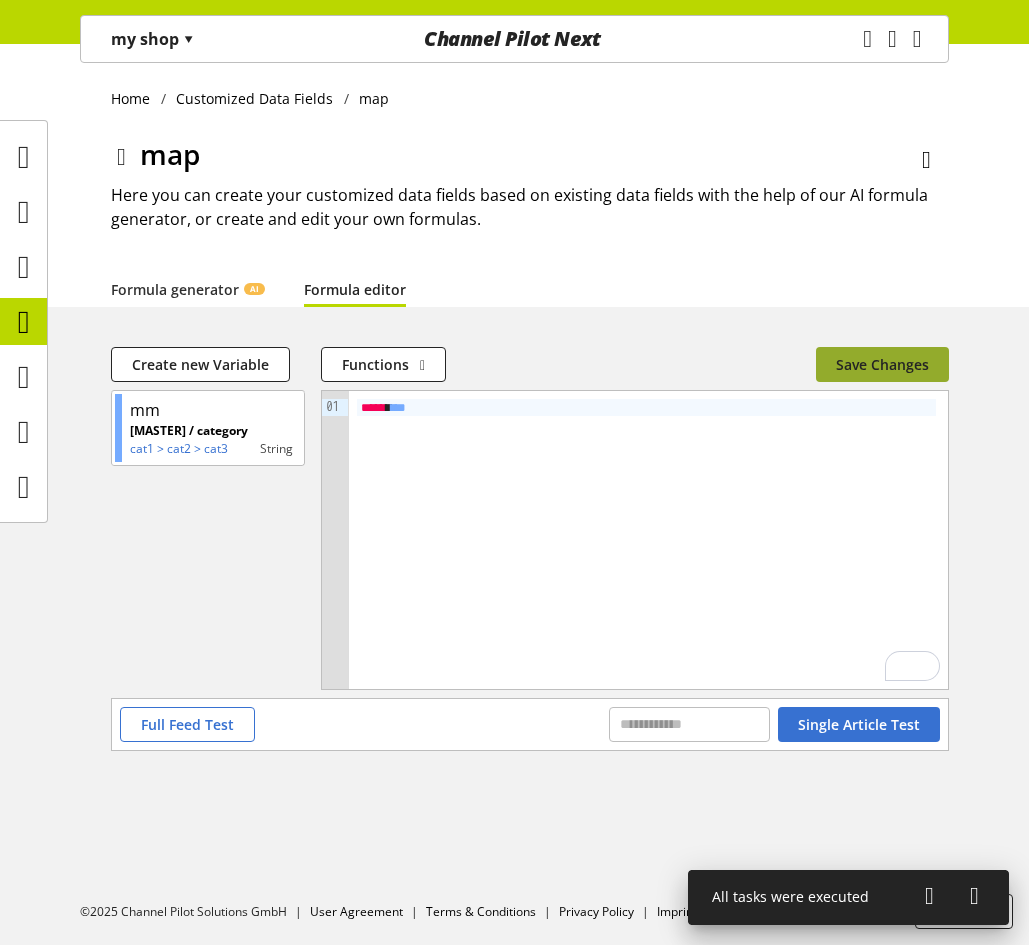 click on "Save Changes" at bounding box center [882, 364] 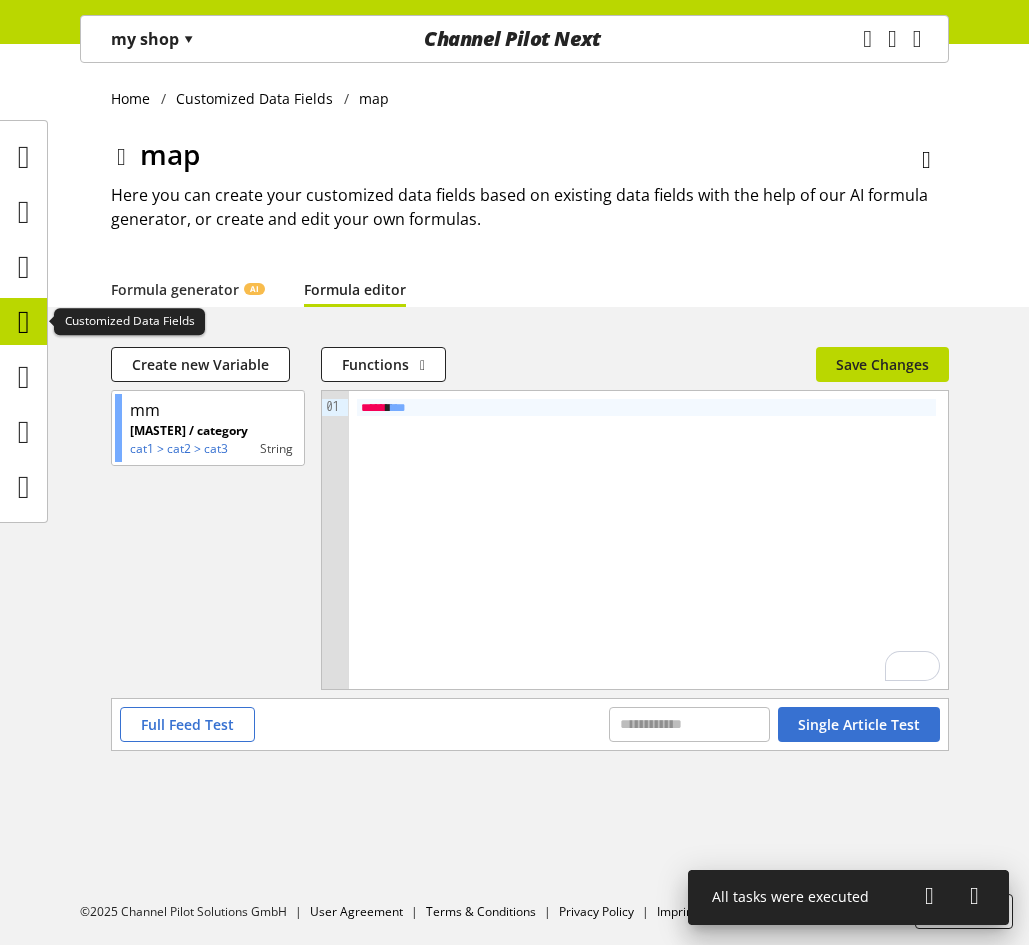 click at bounding box center [24, 322] 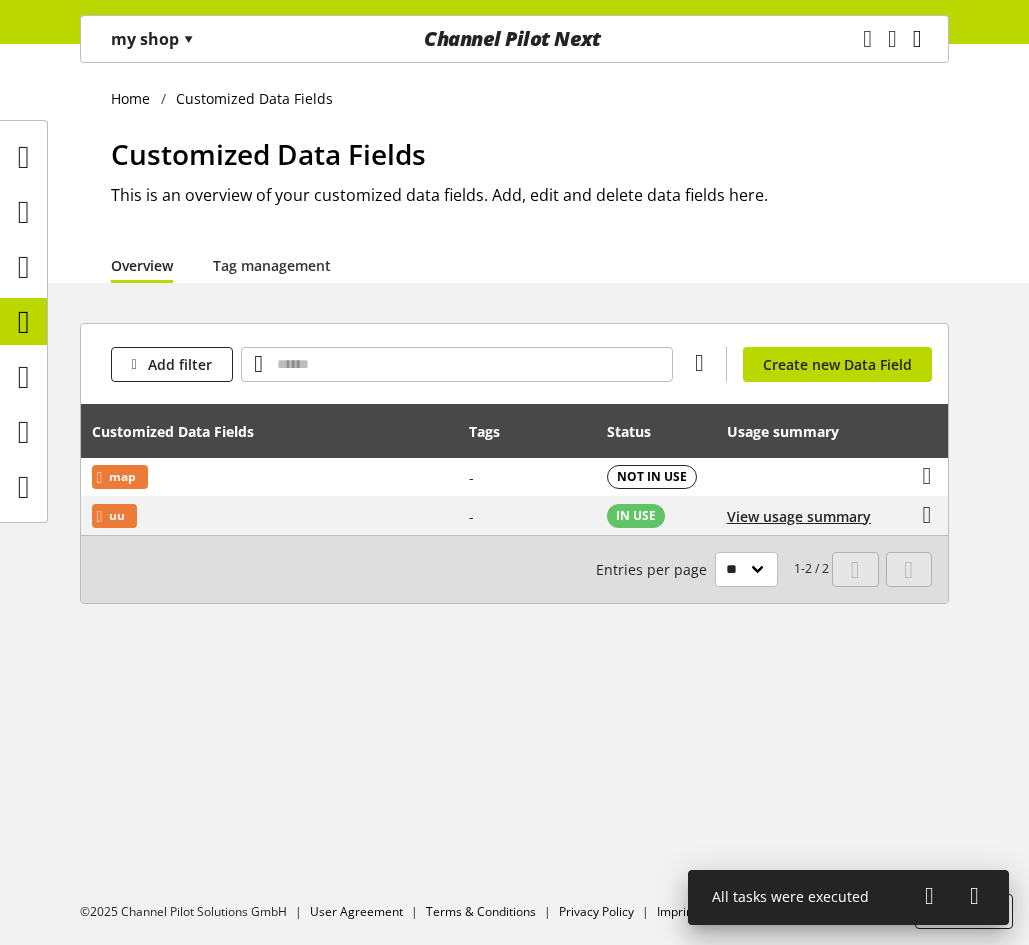 click at bounding box center [917, 39] 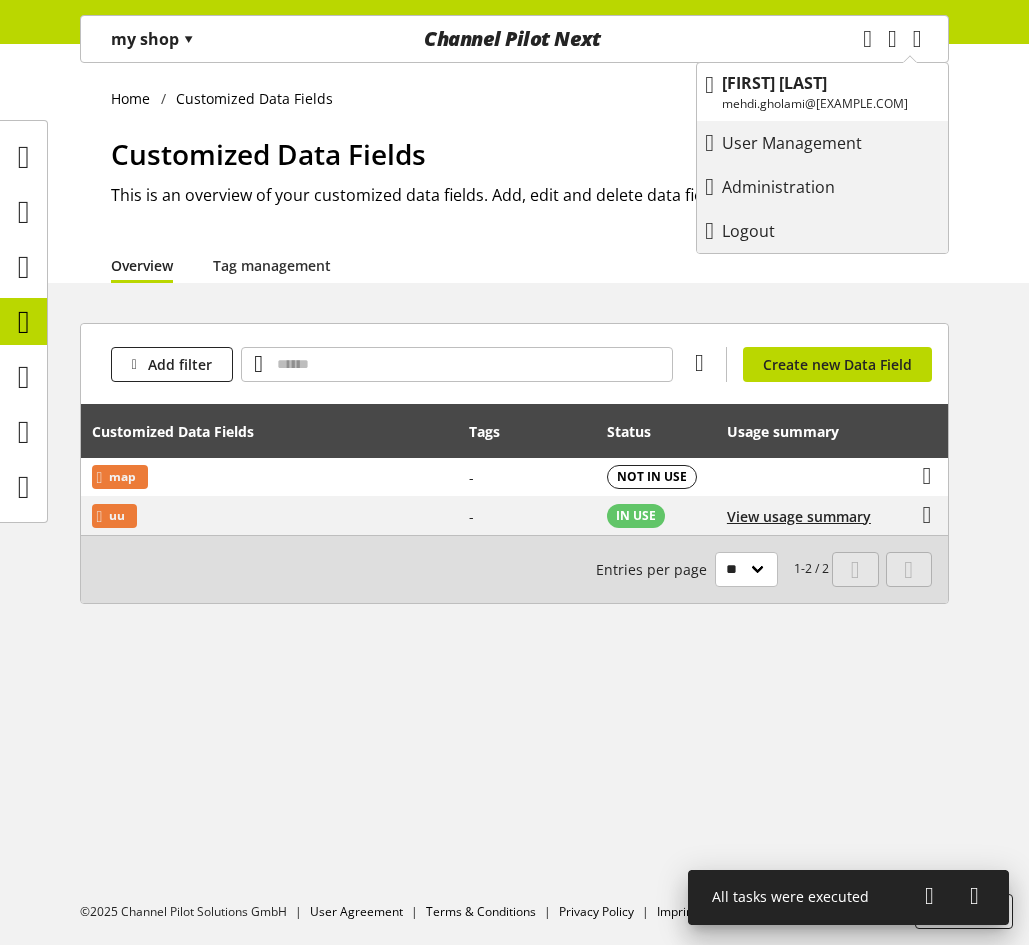 click on "Logout" at bounding box center [822, 231] 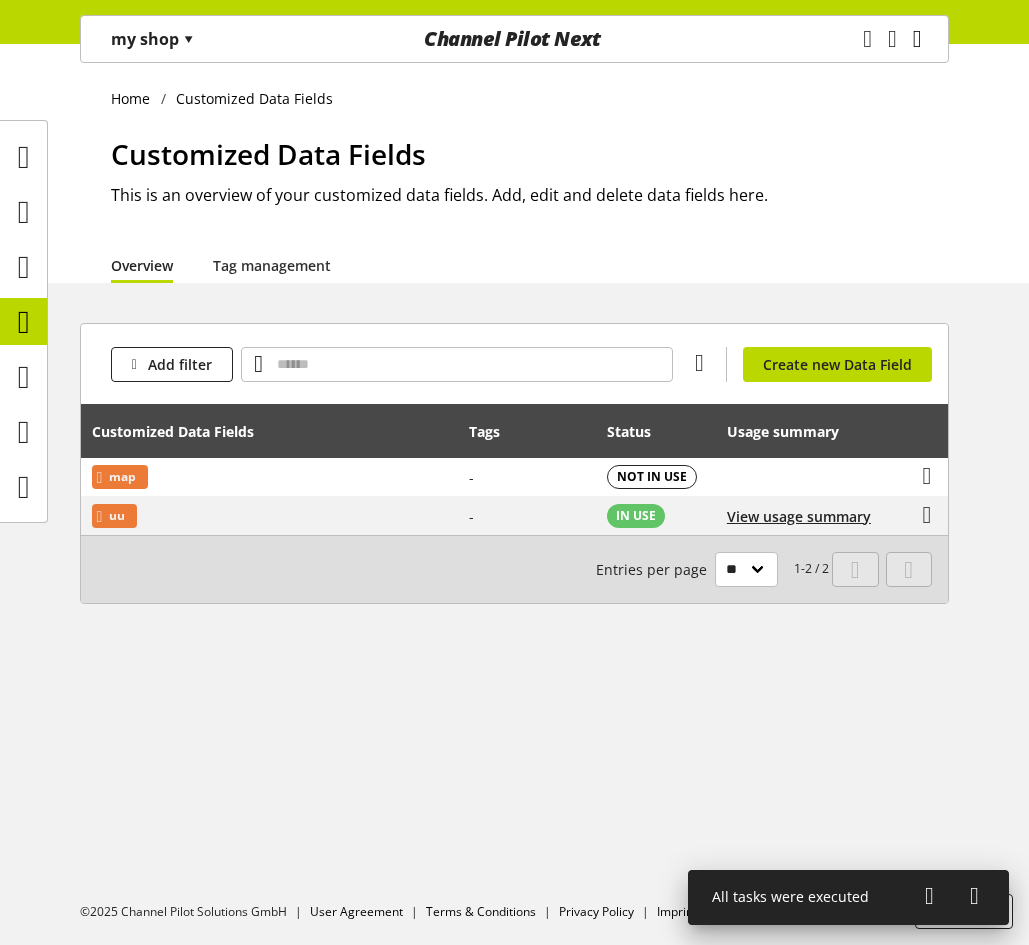 click at bounding box center [917, 39] 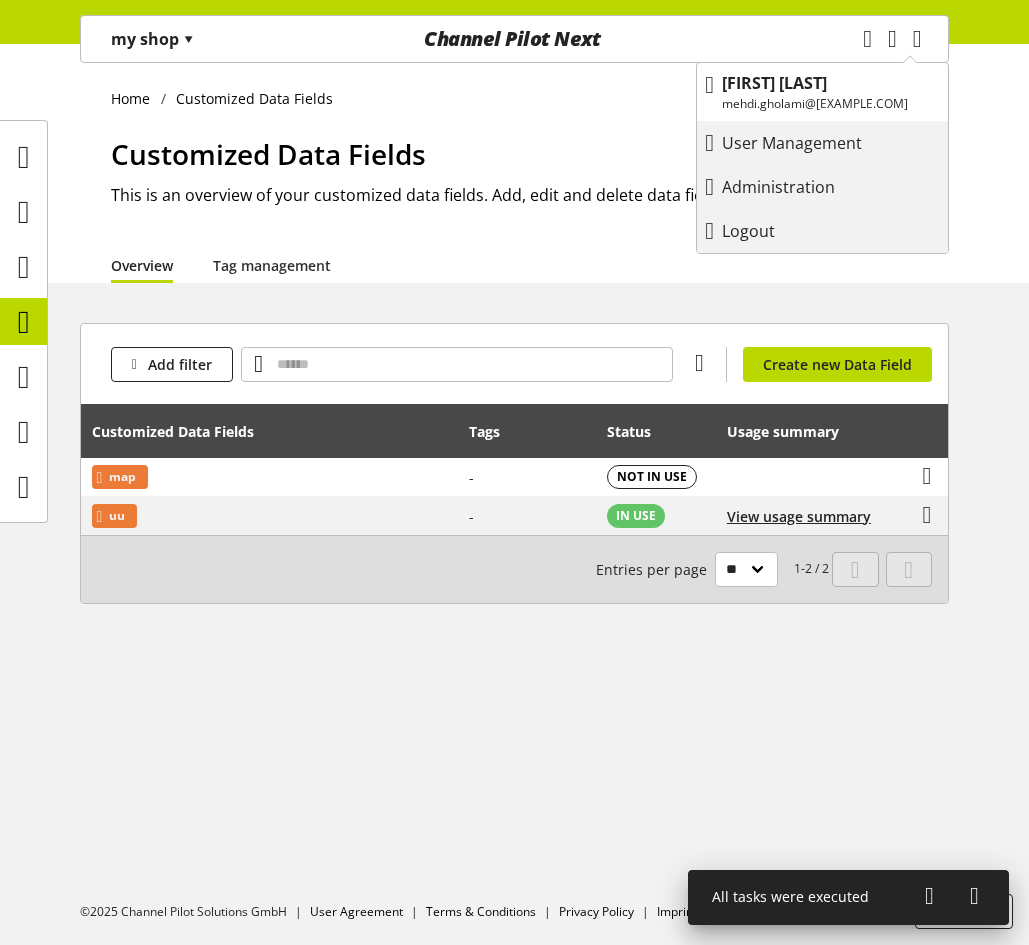 click on "Logout" at bounding box center [768, 231] 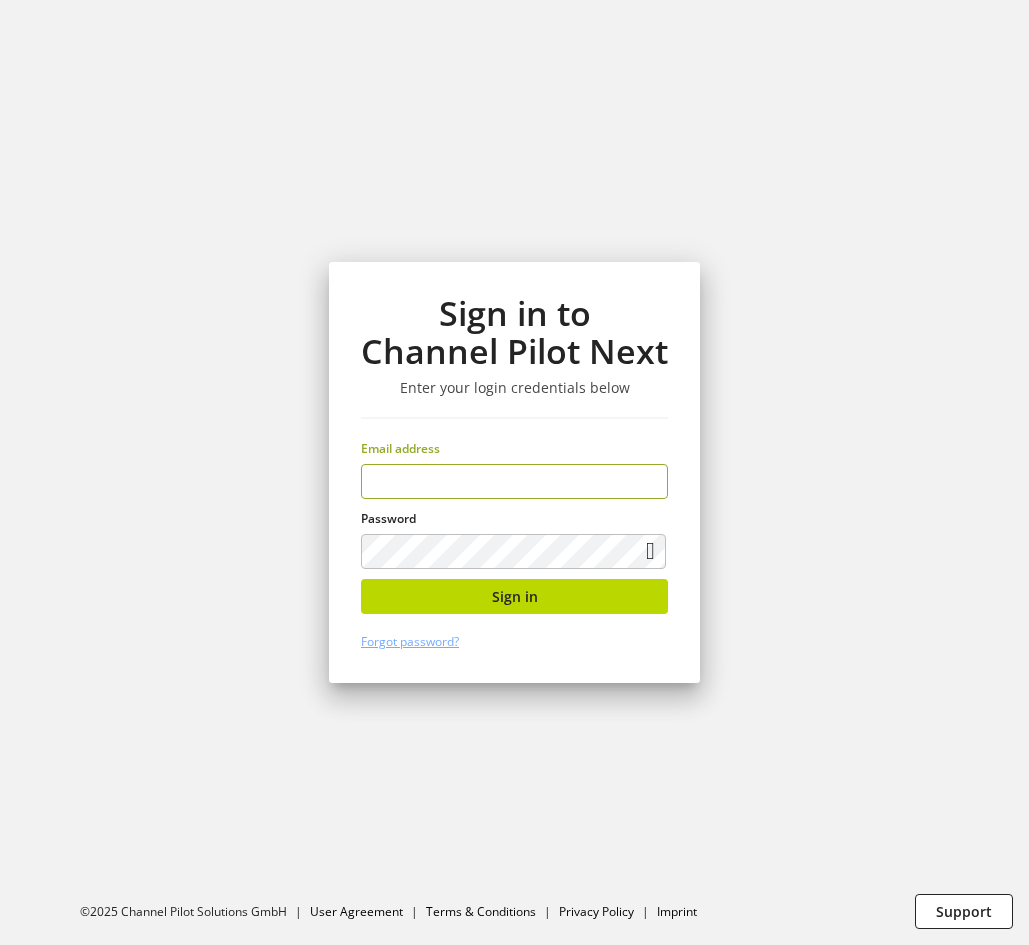 click at bounding box center [514, 481] 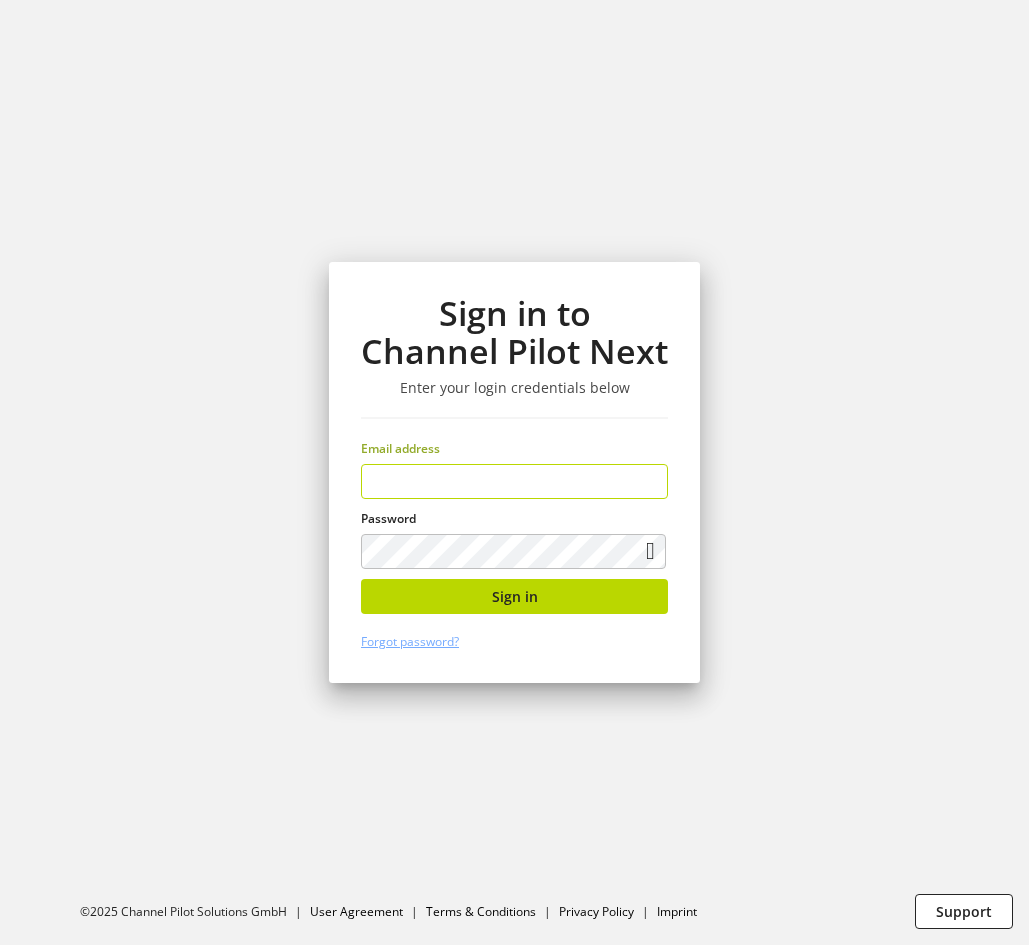 type on "**********" 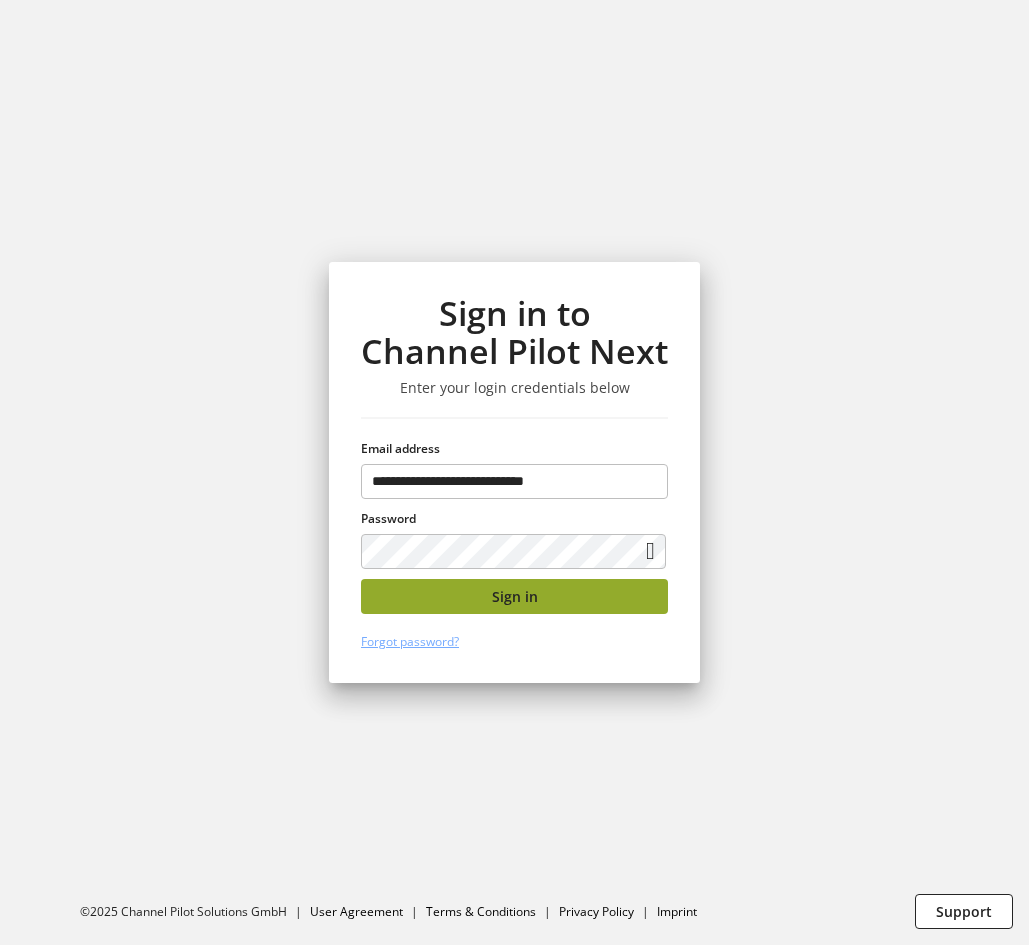 drag, startPoint x: 512, startPoint y: 593, endPoint x: 1189, endPoint y: 138, distance: 815.6923 